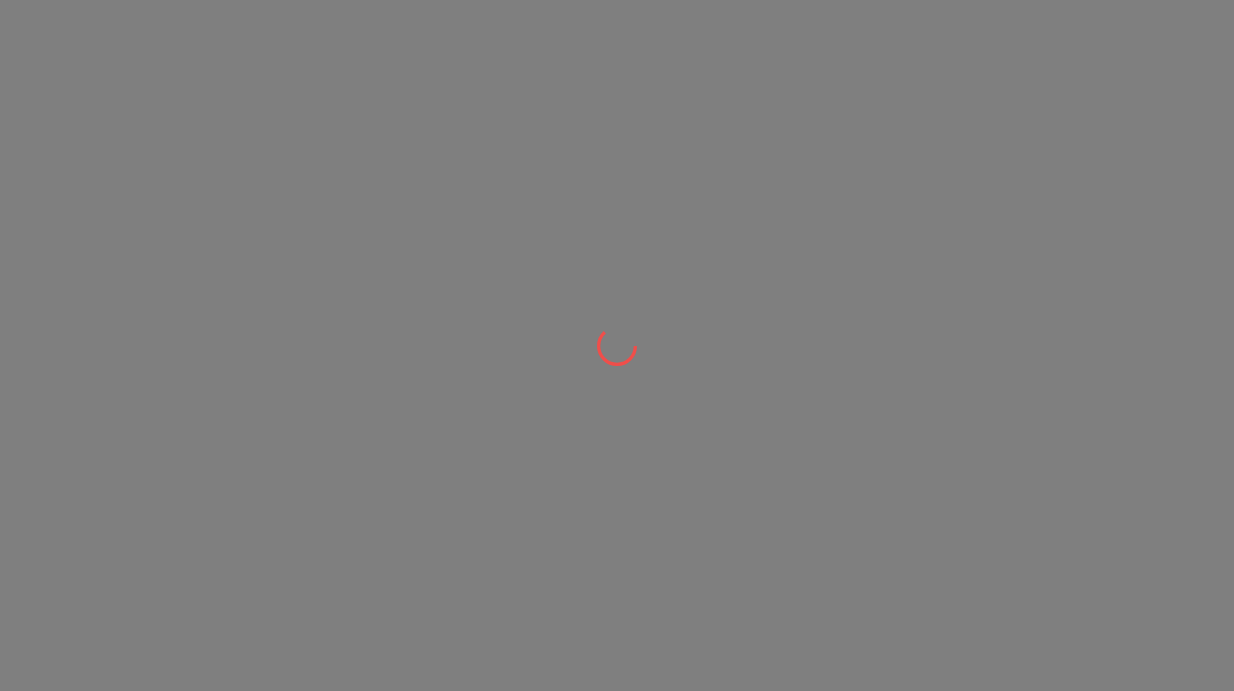 scroll, scrollTop: 0, scrollLeft: 0, axis: both 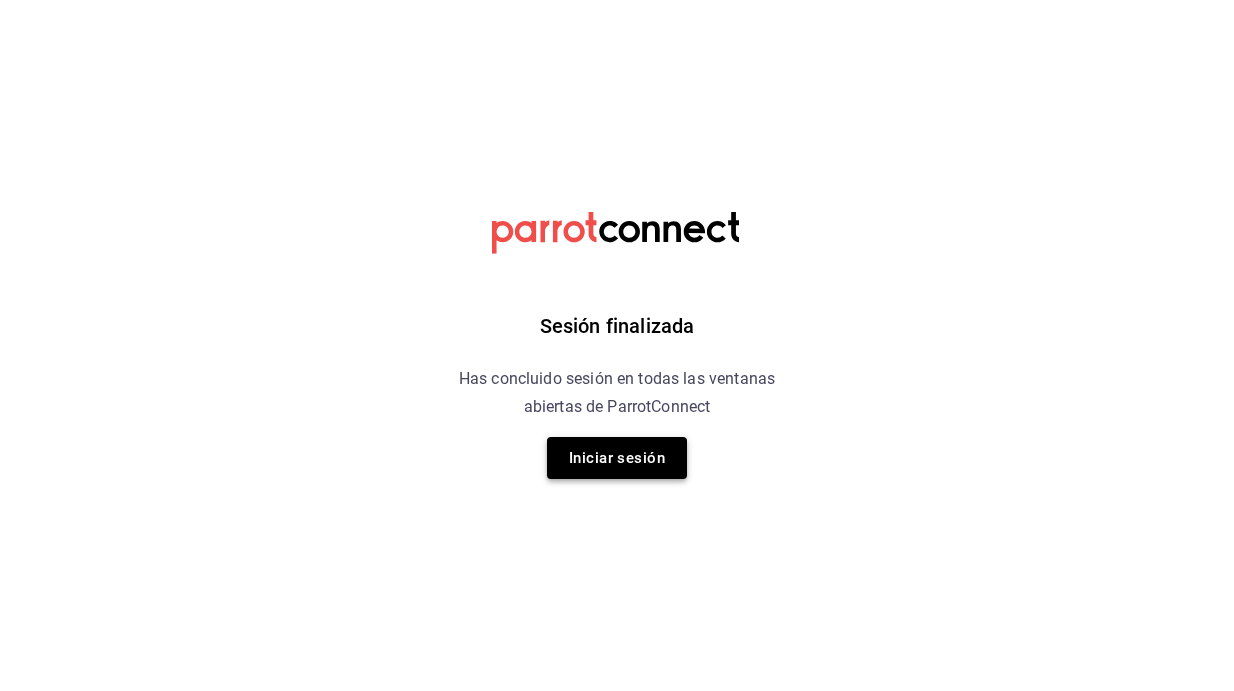 click on "Iniciar sesión" at bounding box center [617, 458] 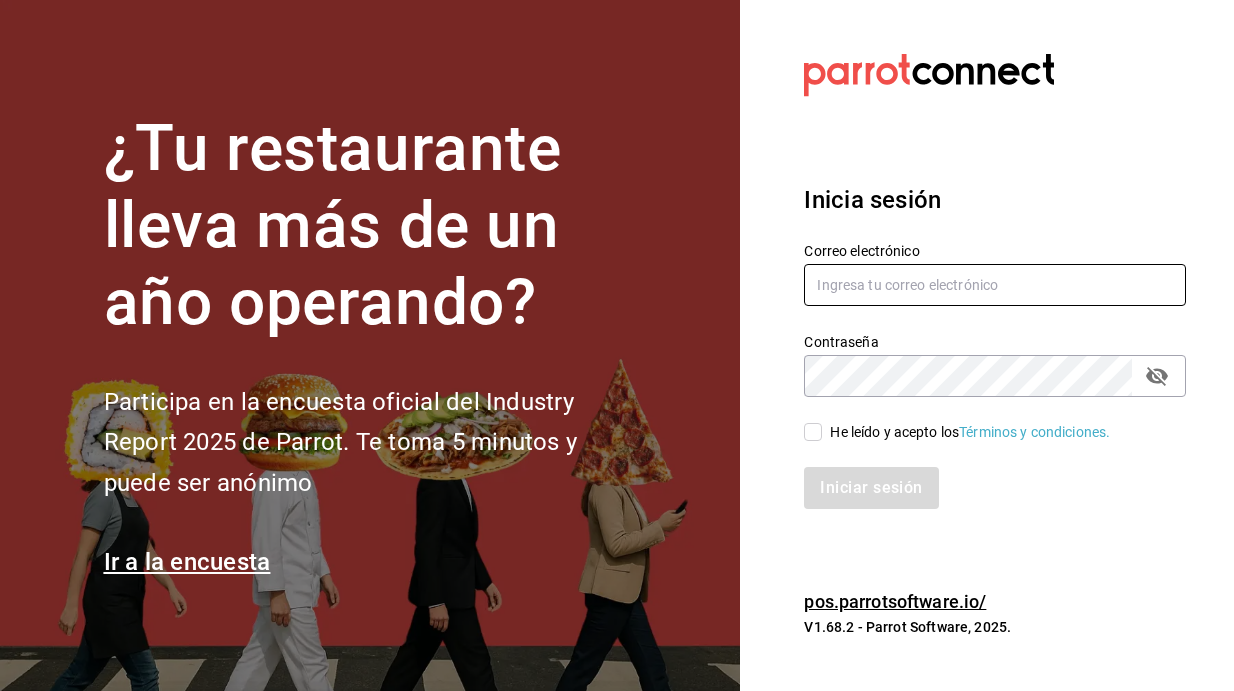 type on "mutliser@chilaquilazzos.com" 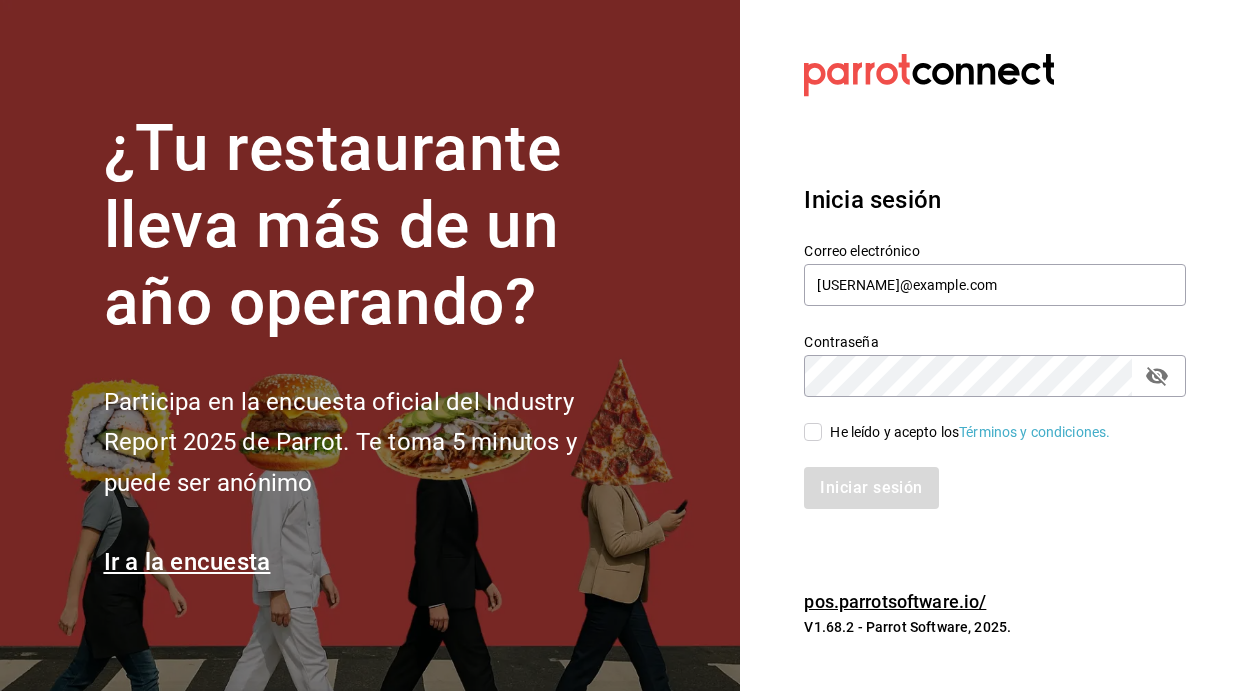click on "He leído y acepto los  Términos y condiciones." at bounding box center (813, 432) 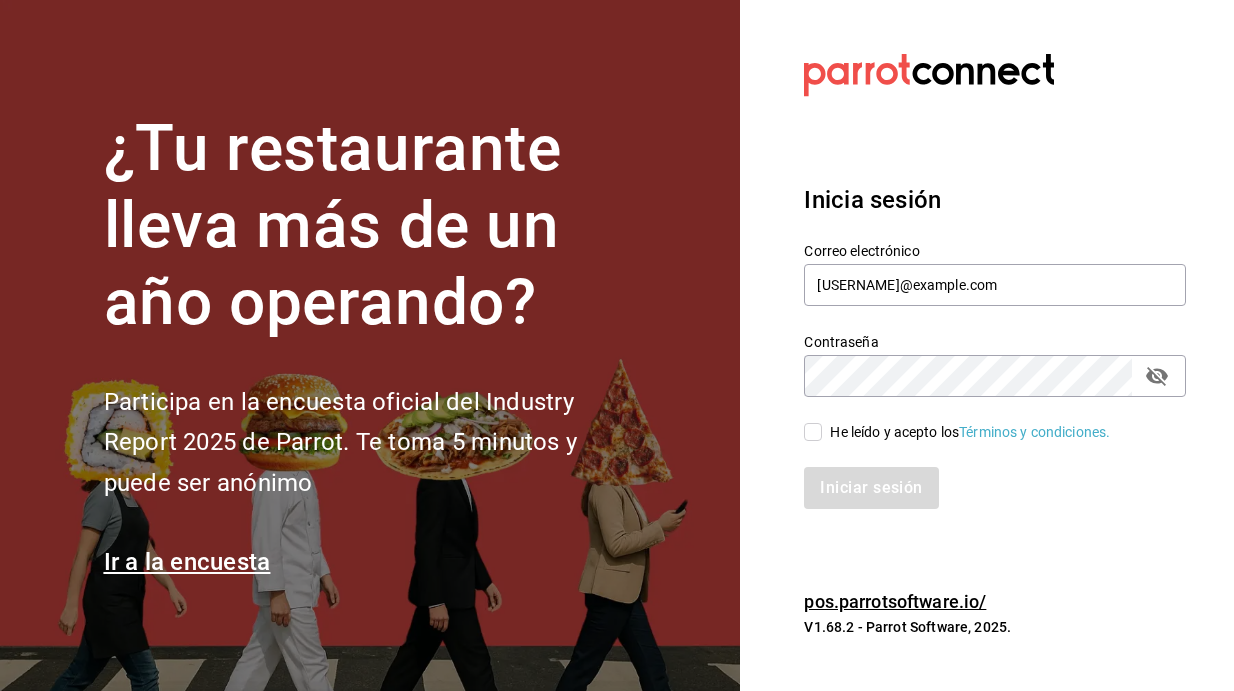 checkbox on "true" 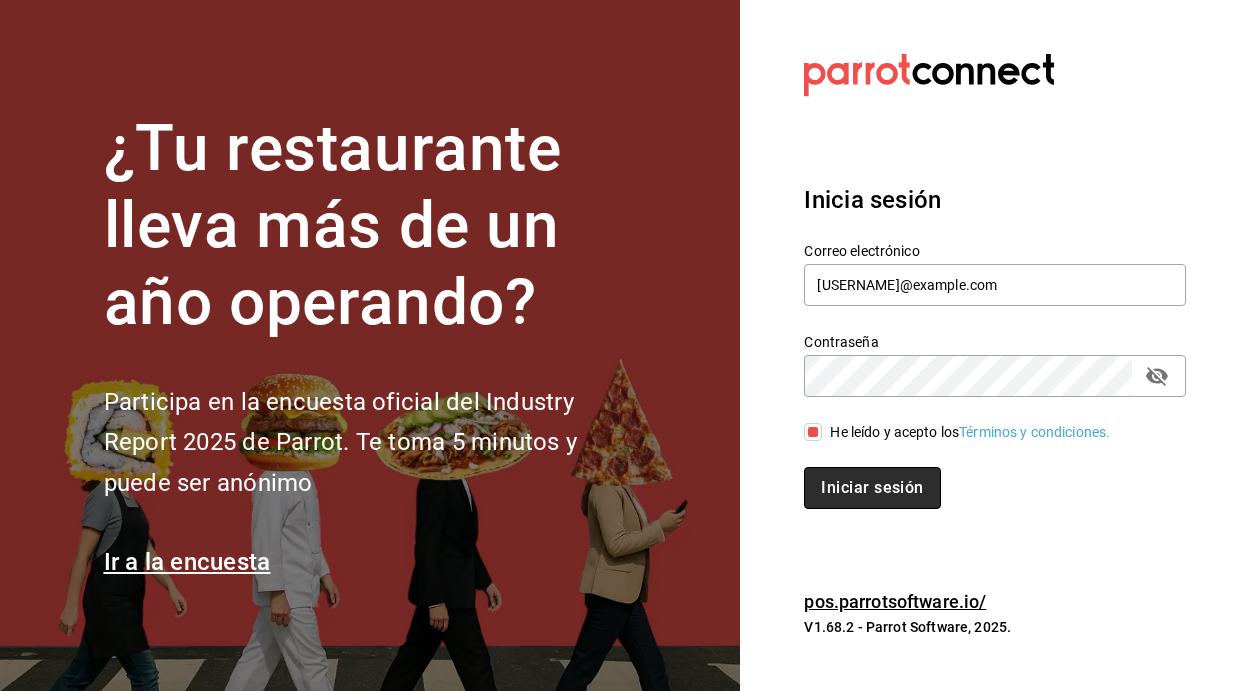 click on "Iniciar sesión" at bounding box center (872, 488) 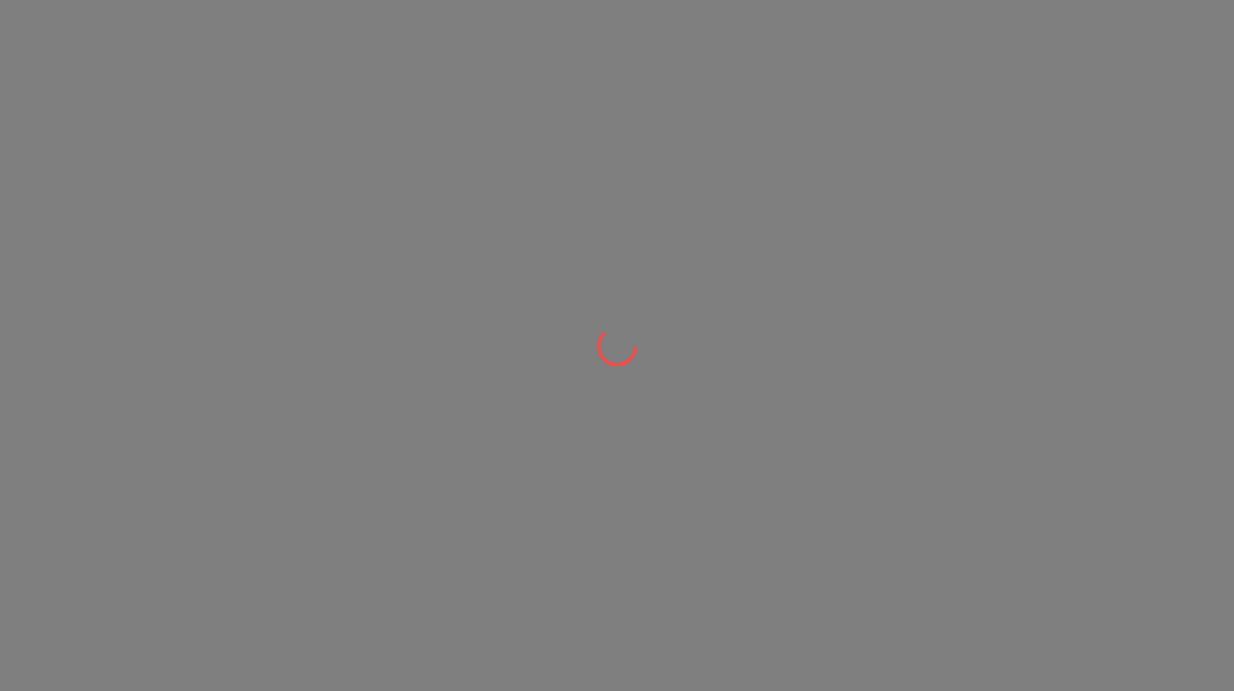 scroll, scrollTop: 0, scrollLeft: 0, axis: both 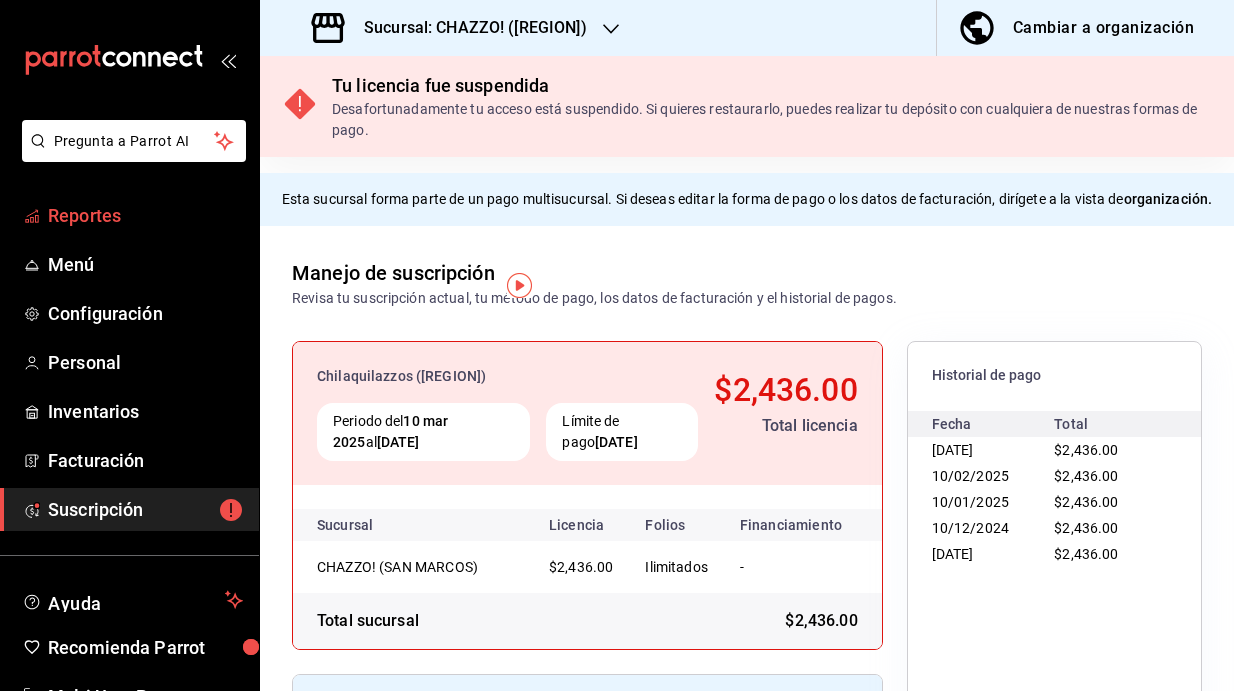 click on "Reportes" at bounding box center (145, 215) 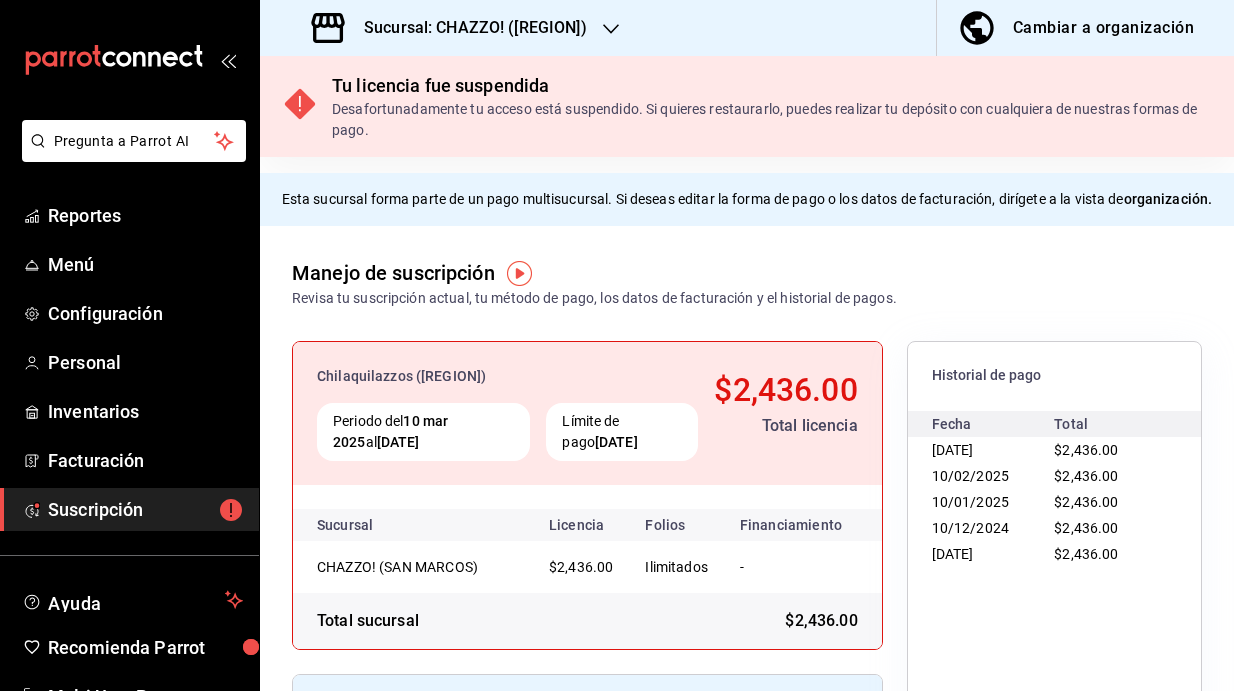 click on "Sucursal: CHAZZO! (SAN MARCOS)" at bounding box center [467, 28] 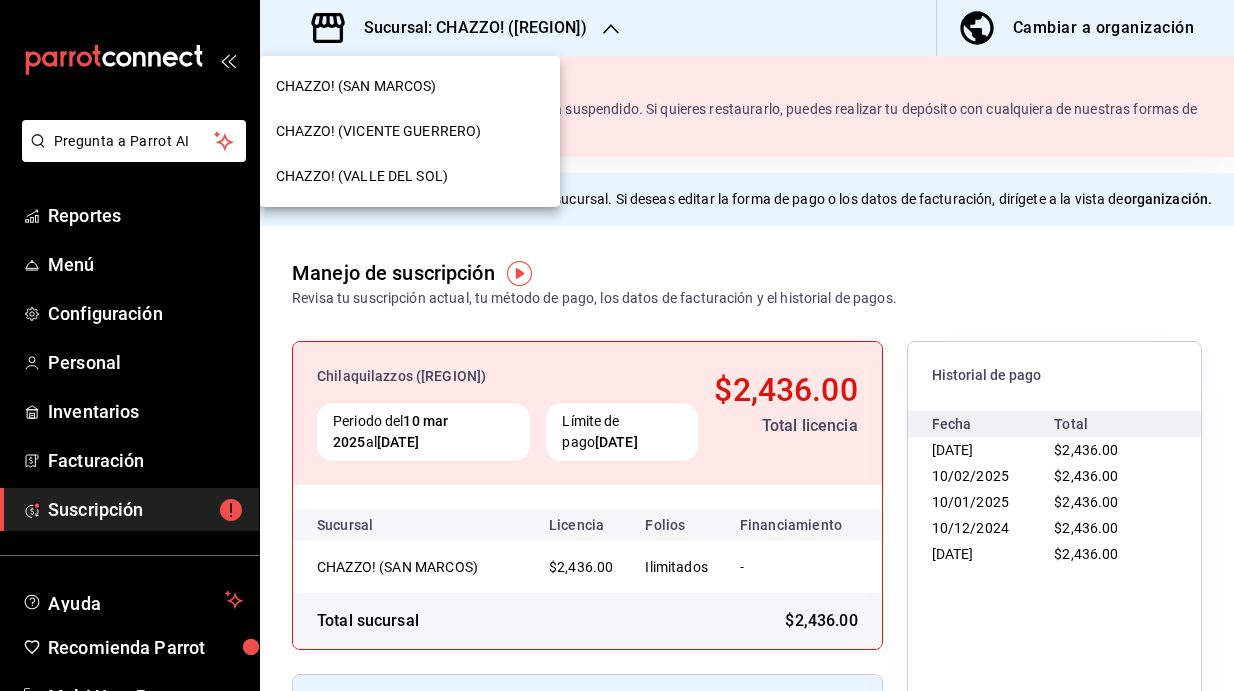 click on "CHAZZO! (VALLE DEL SOL)" at bounding box center [410, 176] 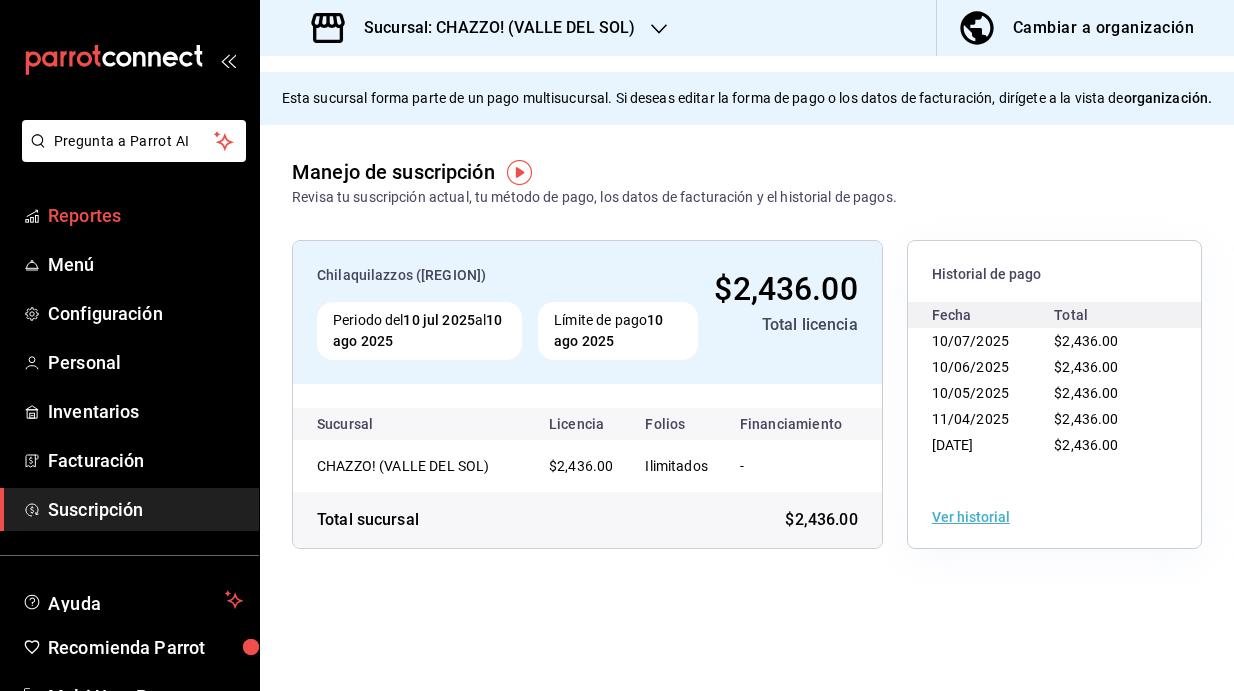 click on "Reportes" at bounding box center (145, 215) 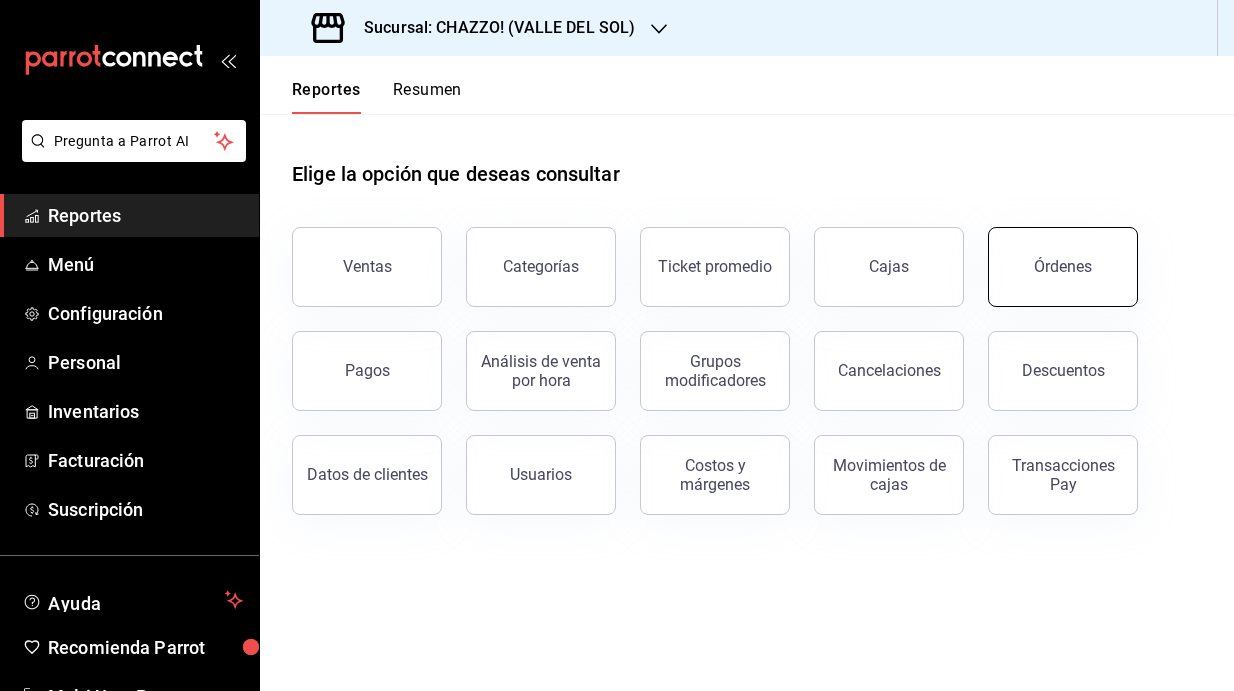 click on "Órdenes" at bounding box center [1063, 266] 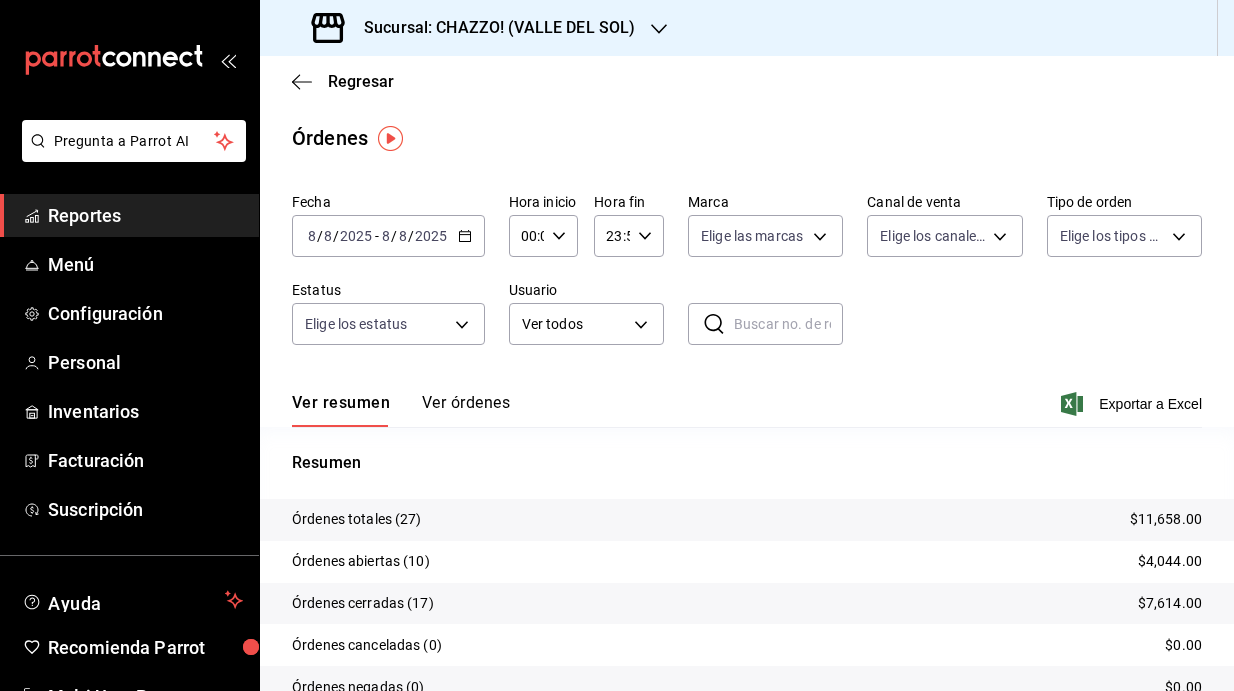 click on "Ver órdenes" at bounding box center [466, 410] 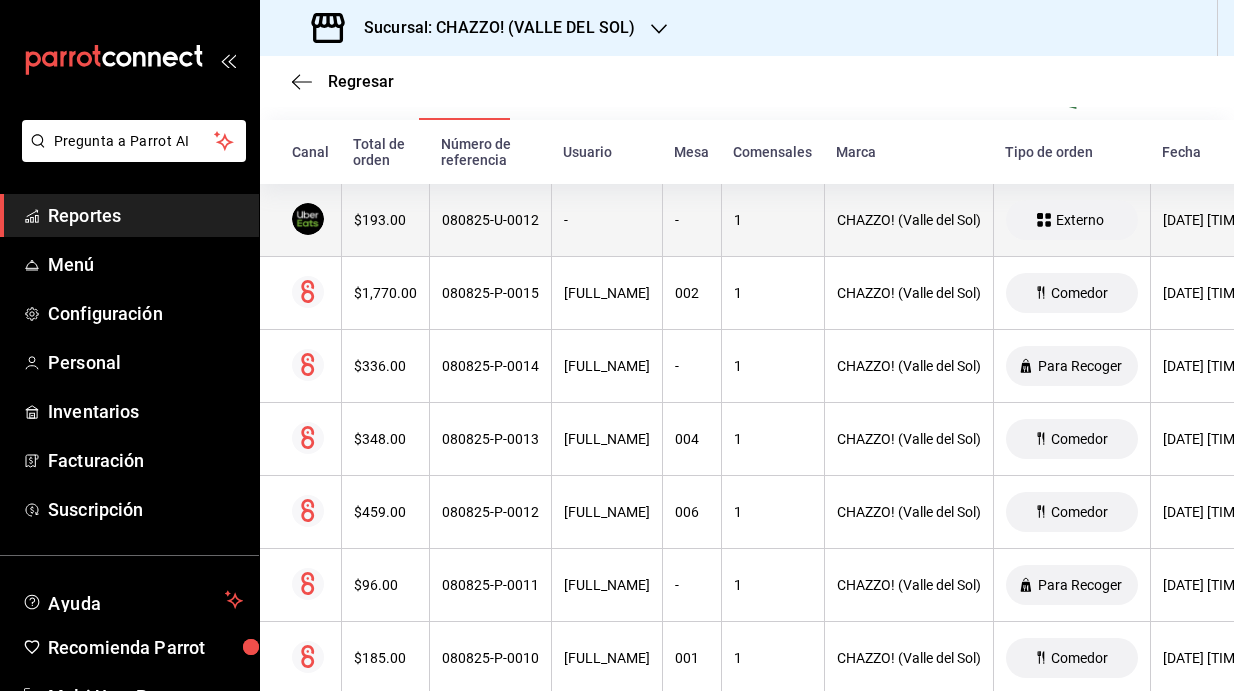 scroll, scrollTop: 306, scrollLeft: 0, axis: vertical 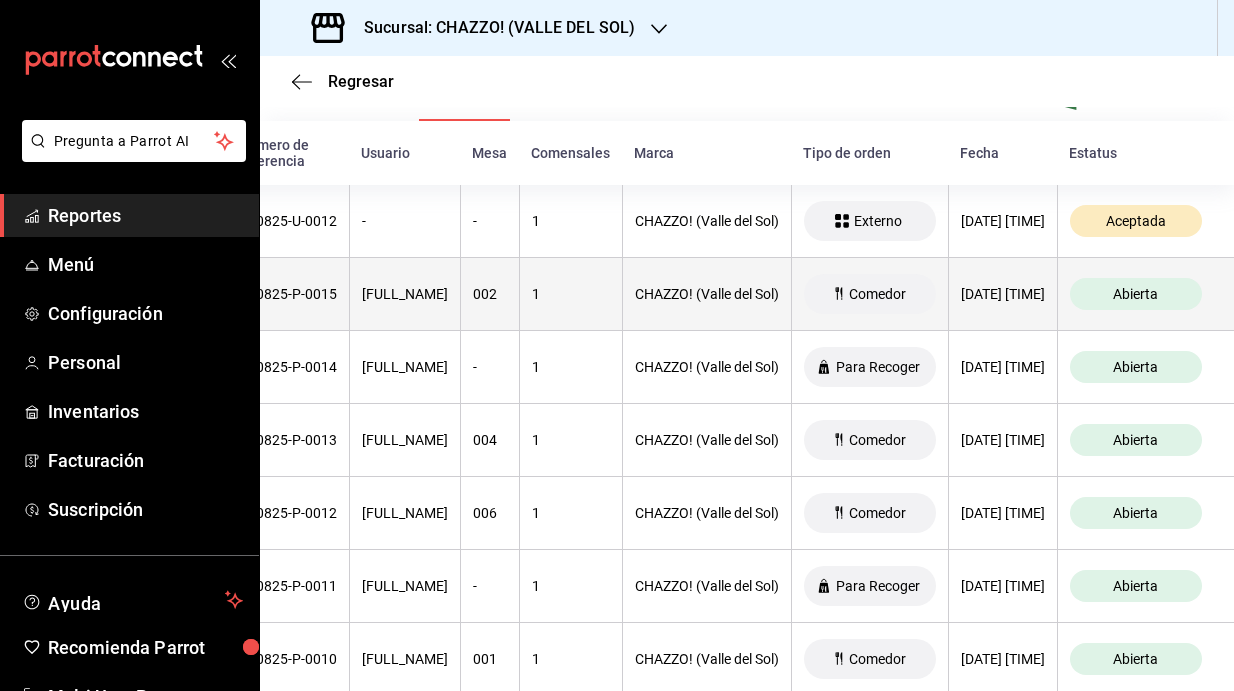 click on "Abierta" at bounding box center [1135, 294] 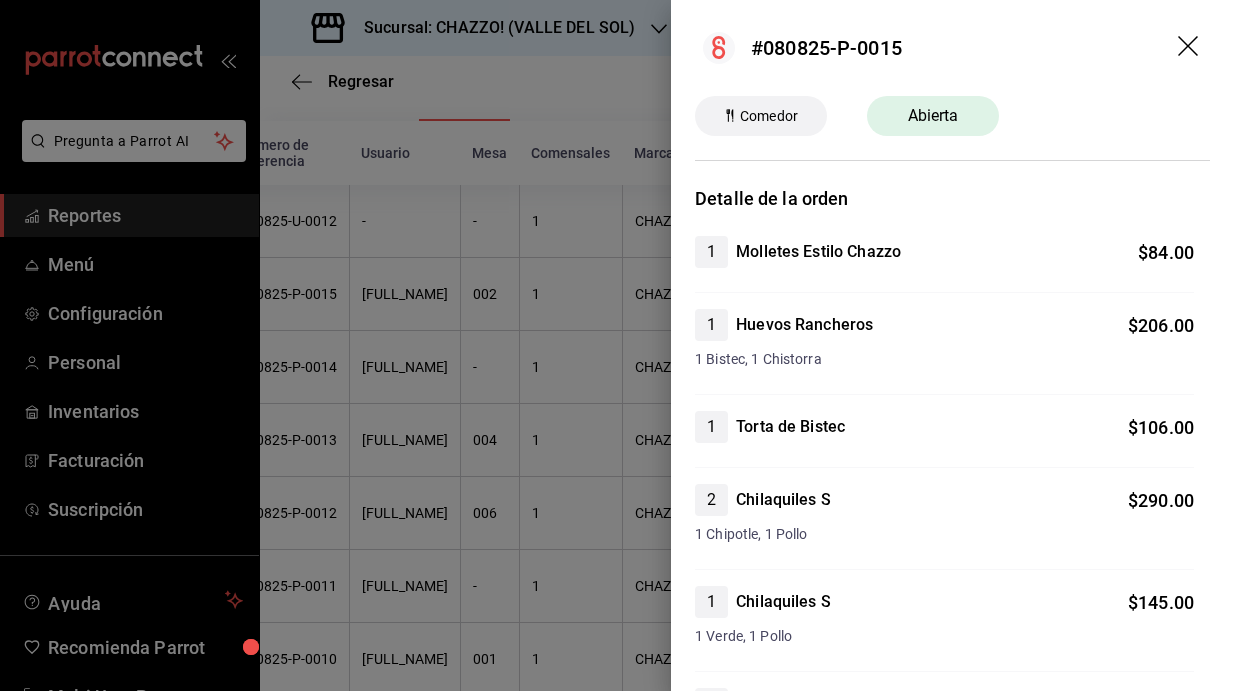 scroll, scrollTop: 0, scrollLeft: 0, axis: both 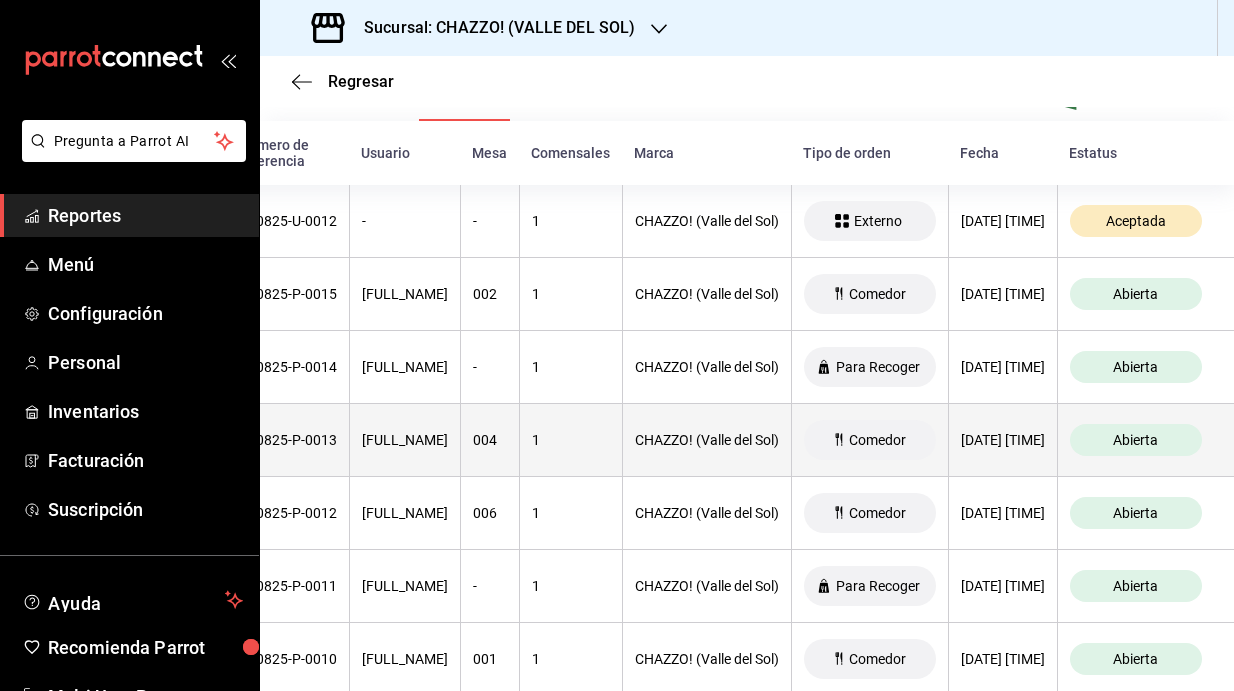 click on "Abierta" at bounding box center (1135, 440) 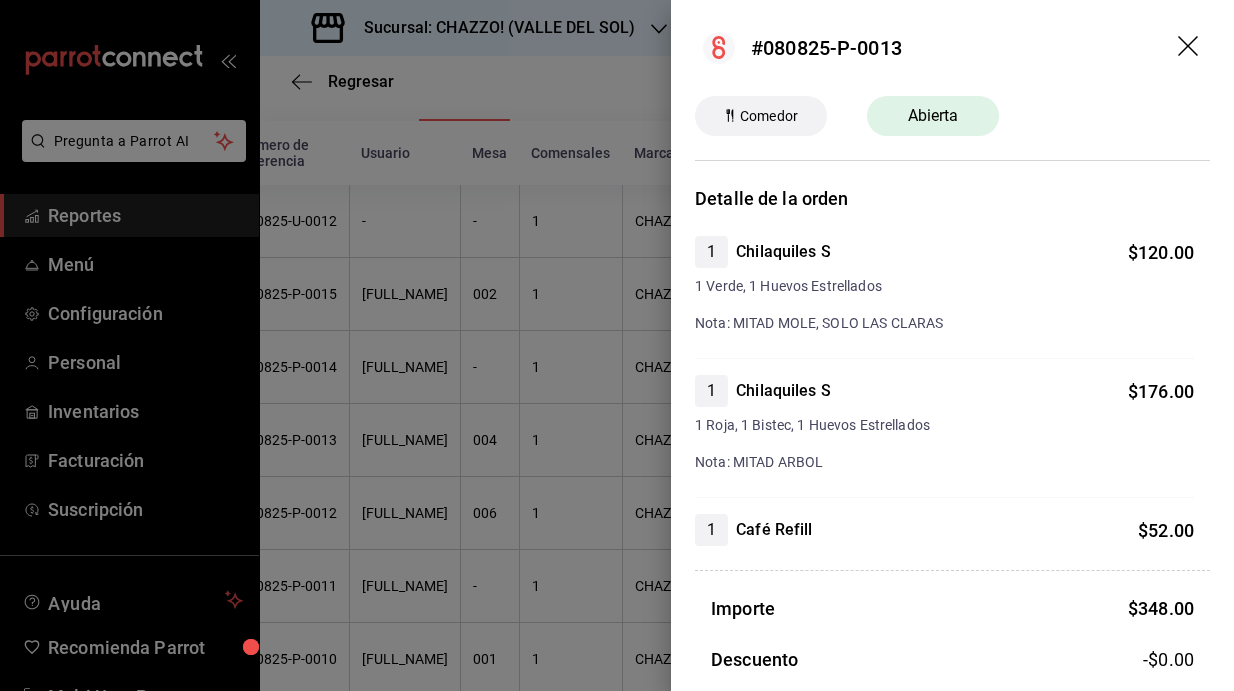 scroll, scrollTop: 0, scrollLeft: 0, axis: both 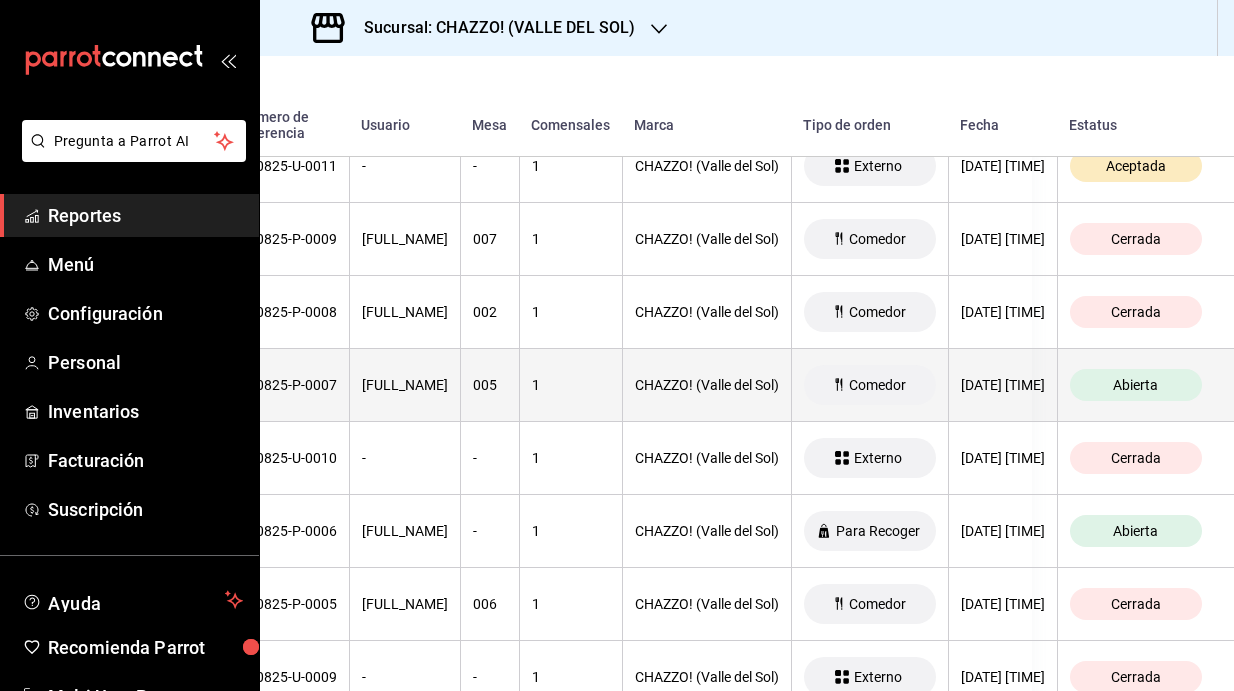 click on "Abierta" at bounding box center [1135, 385] 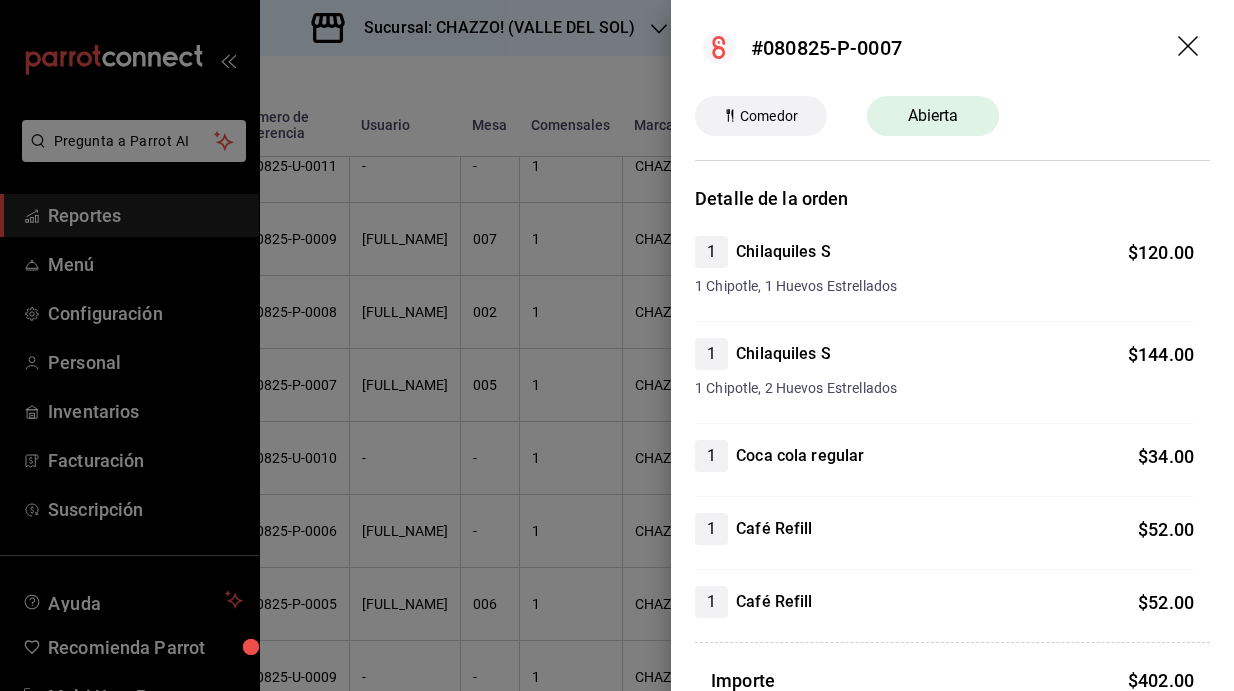 scroll, scrollTop: 0, scrollLeft: 0, axis: both 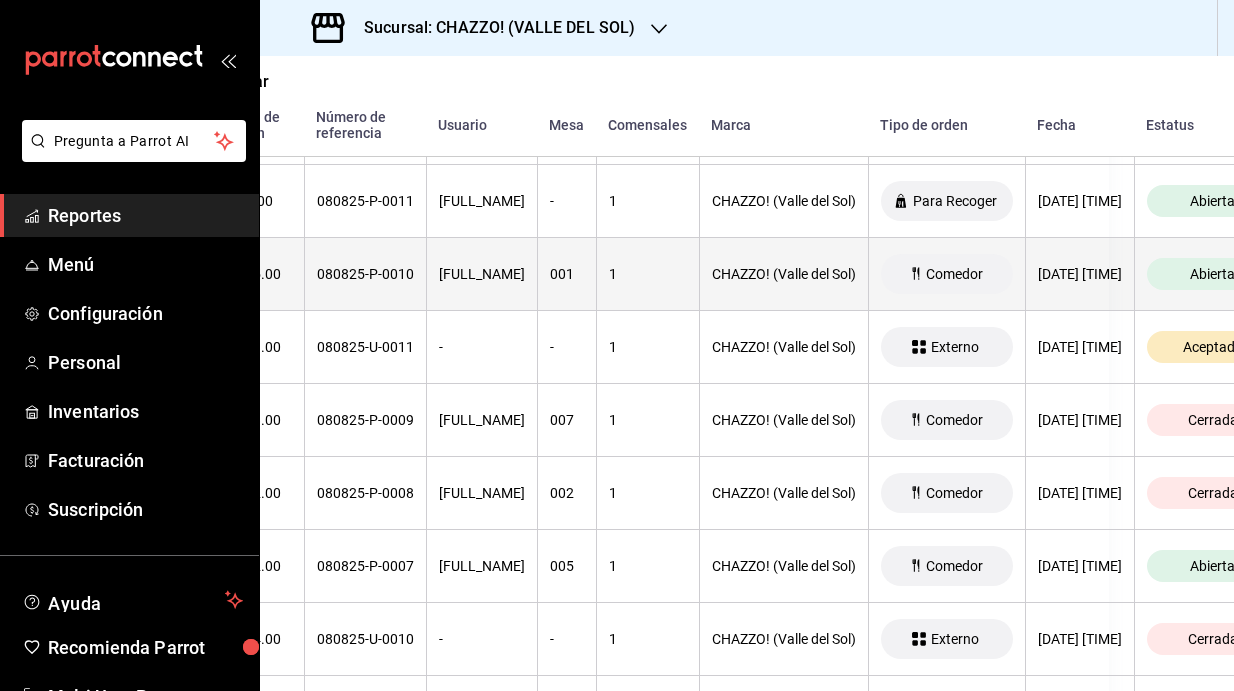click on "Abierta" at bounding box center [1213, 274] 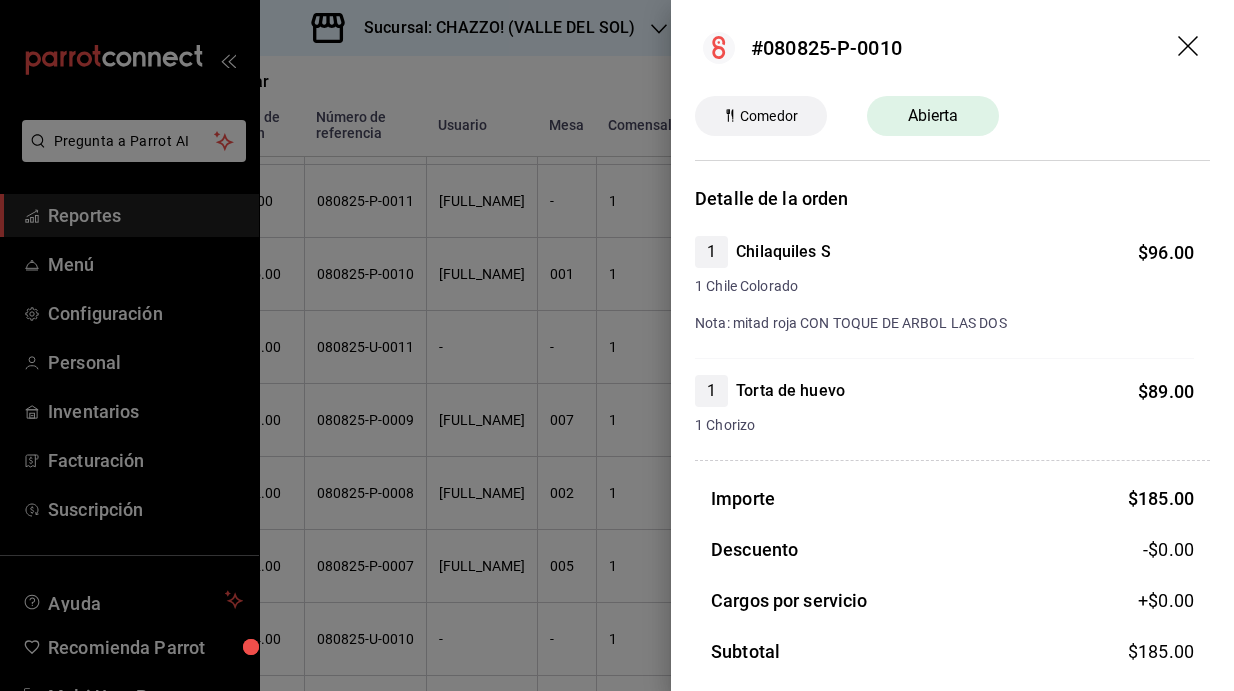 scroll, scrollTop: 0, scrollLeft: 0, axis: both 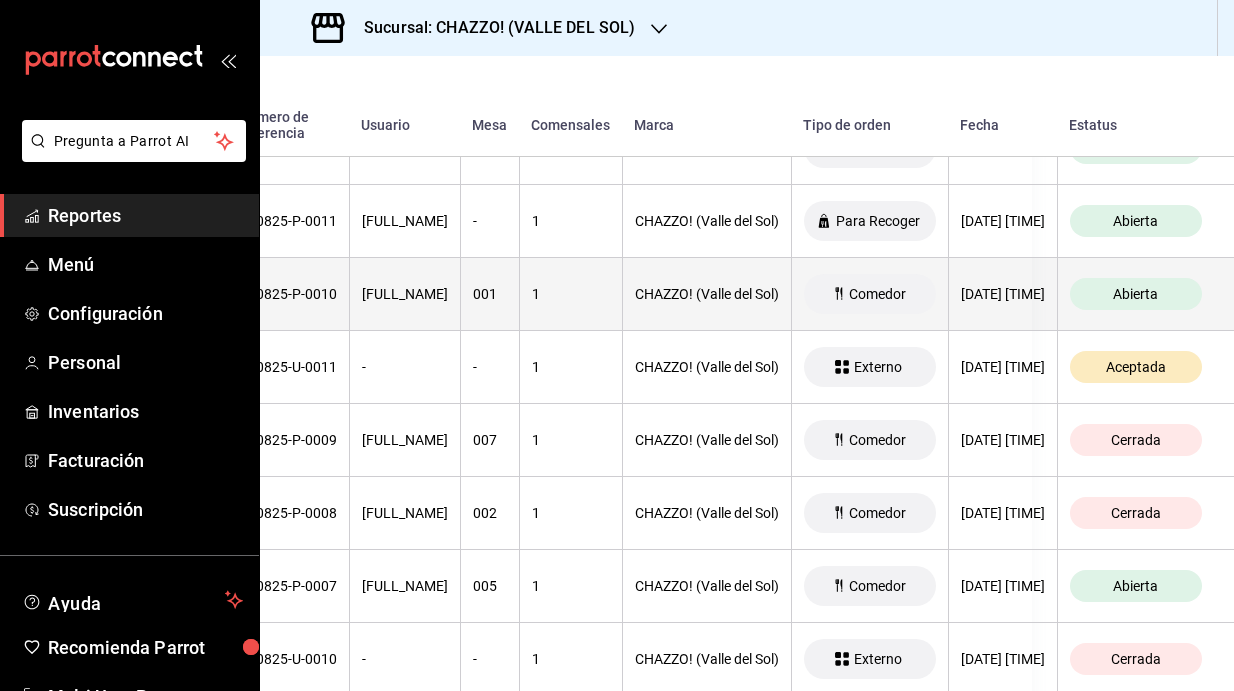 click on "Abierta" at bounding box center [1136, 294] 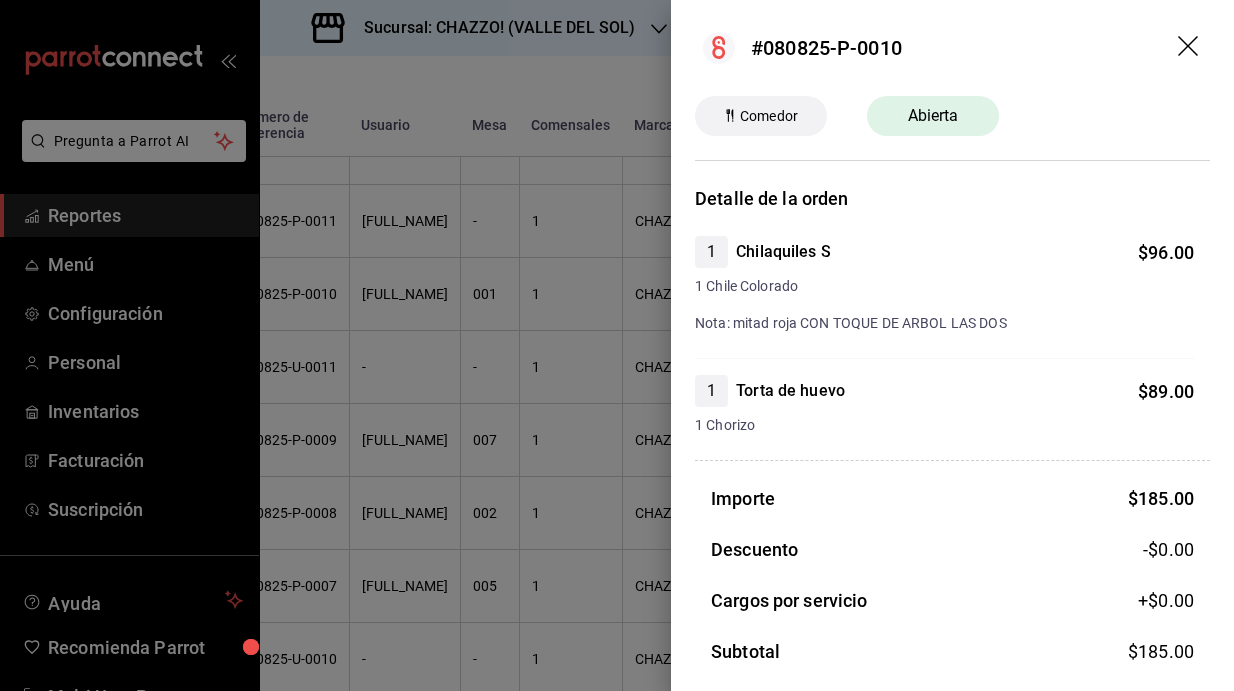 click 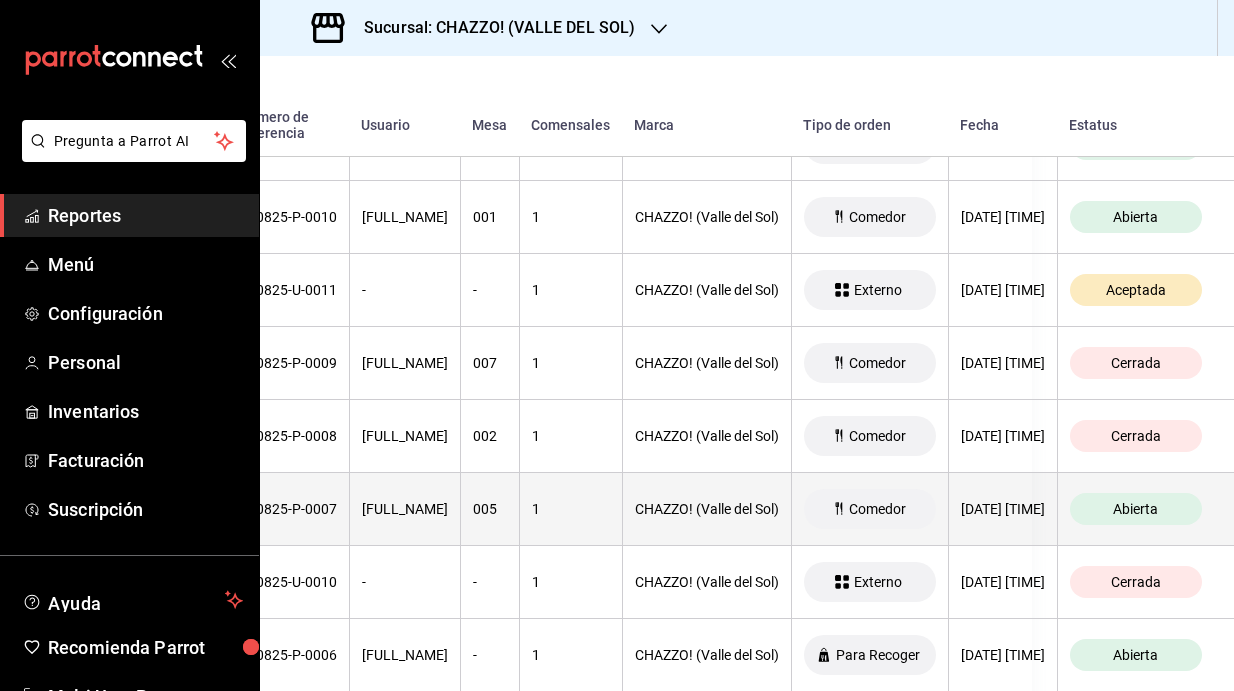 scroll, scrollTop: 785, scrollLeft: 242, axis: both 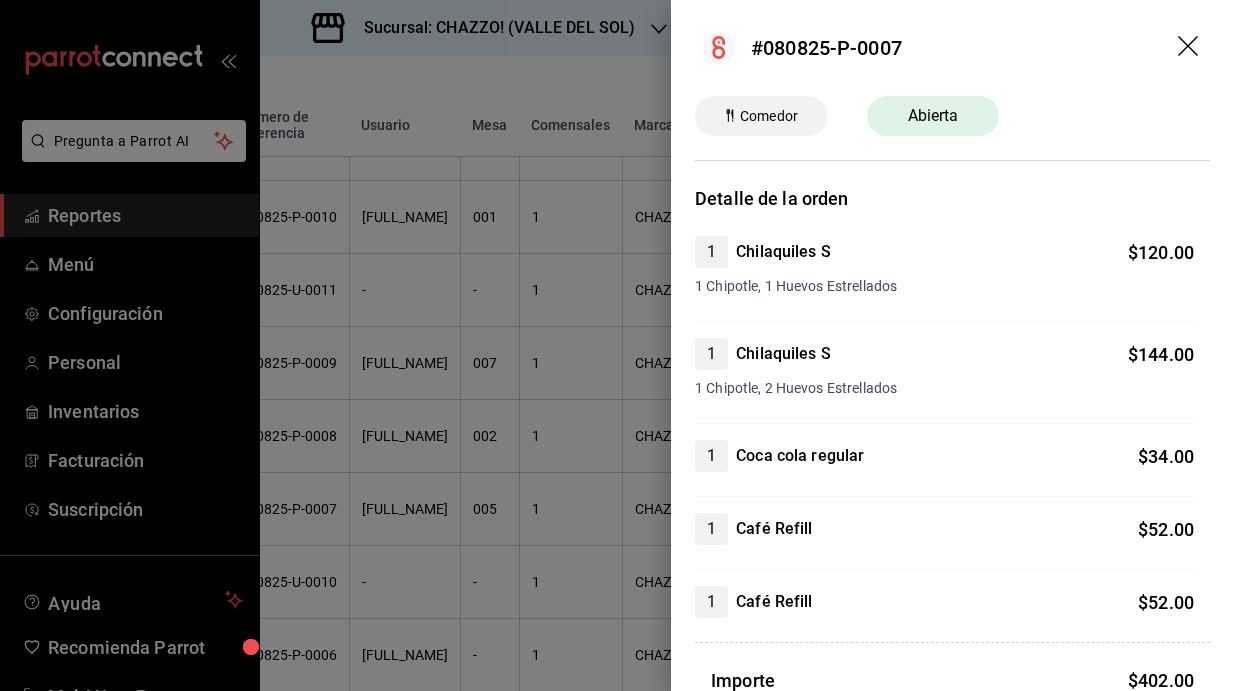 click 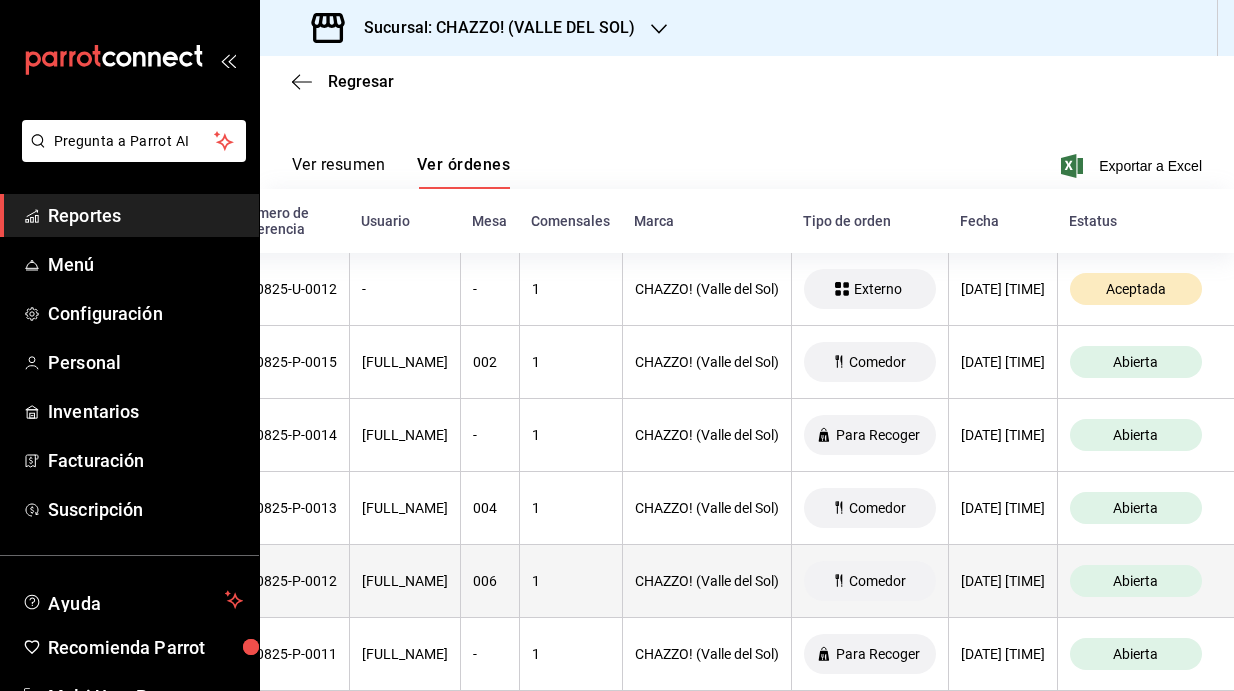 scroll, scrollTop: 239, scrollLeft: 0, axis: vertical 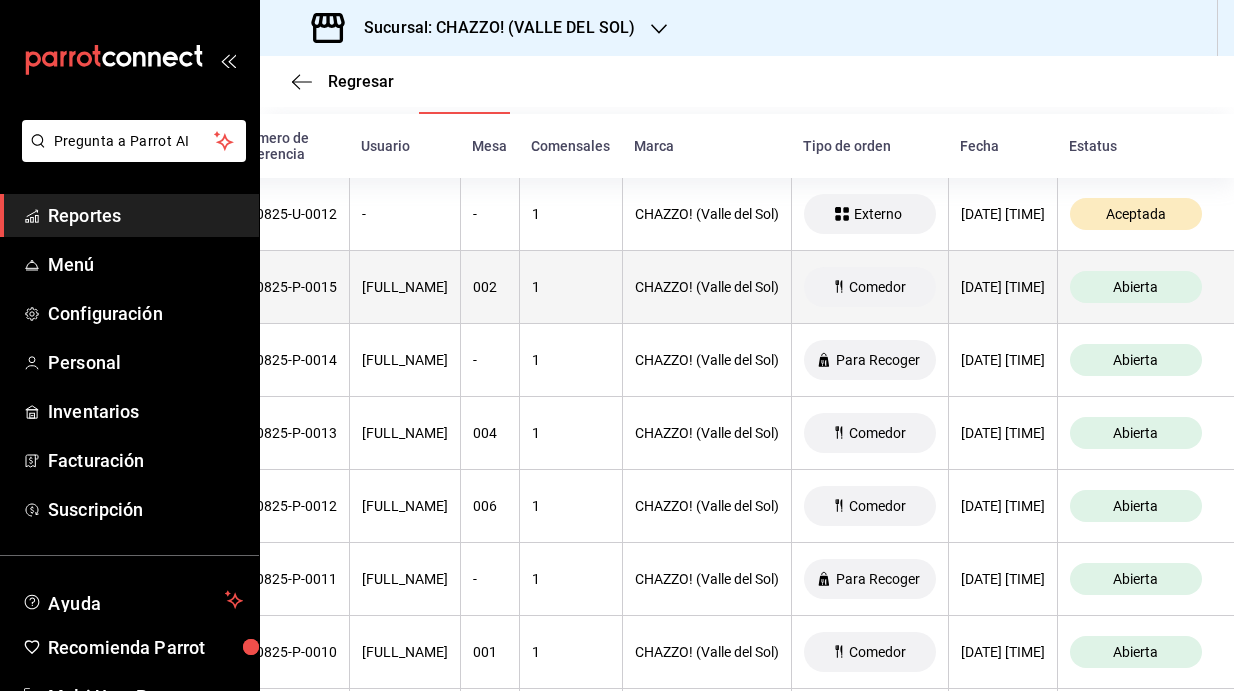 click on "Abierta" at bounding box center [1135, 287] 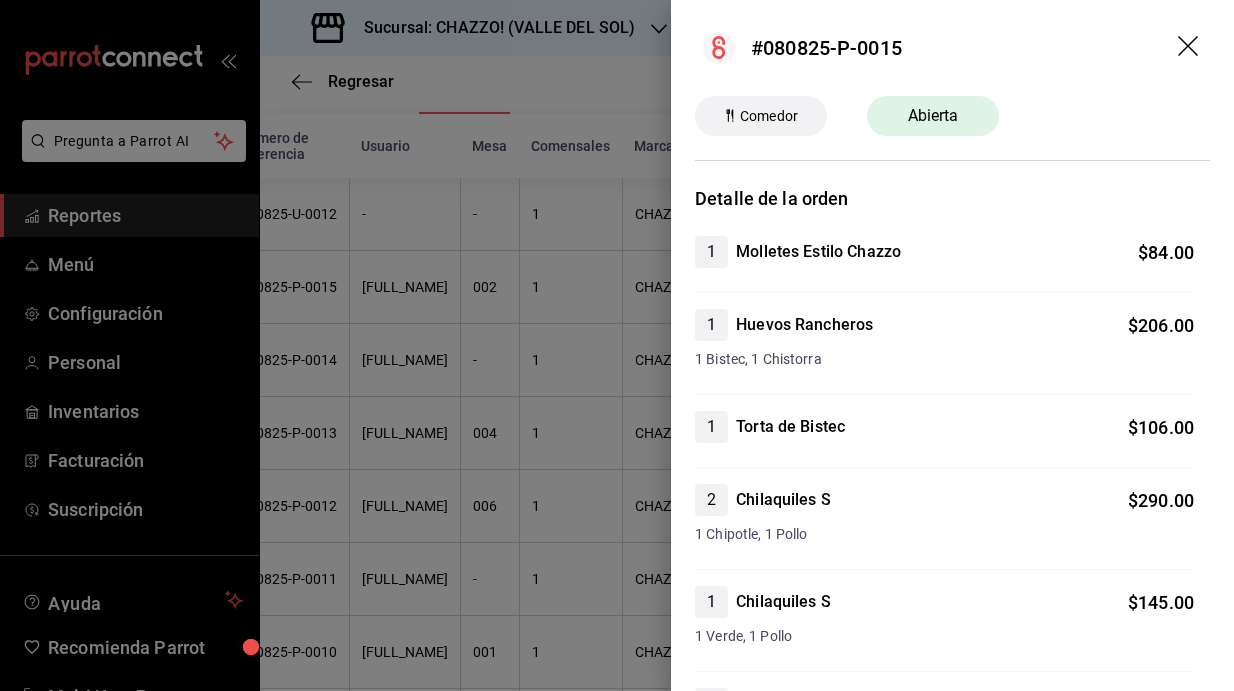 scroll, scrollTop: 0, scrollLeft: 0, axis: both 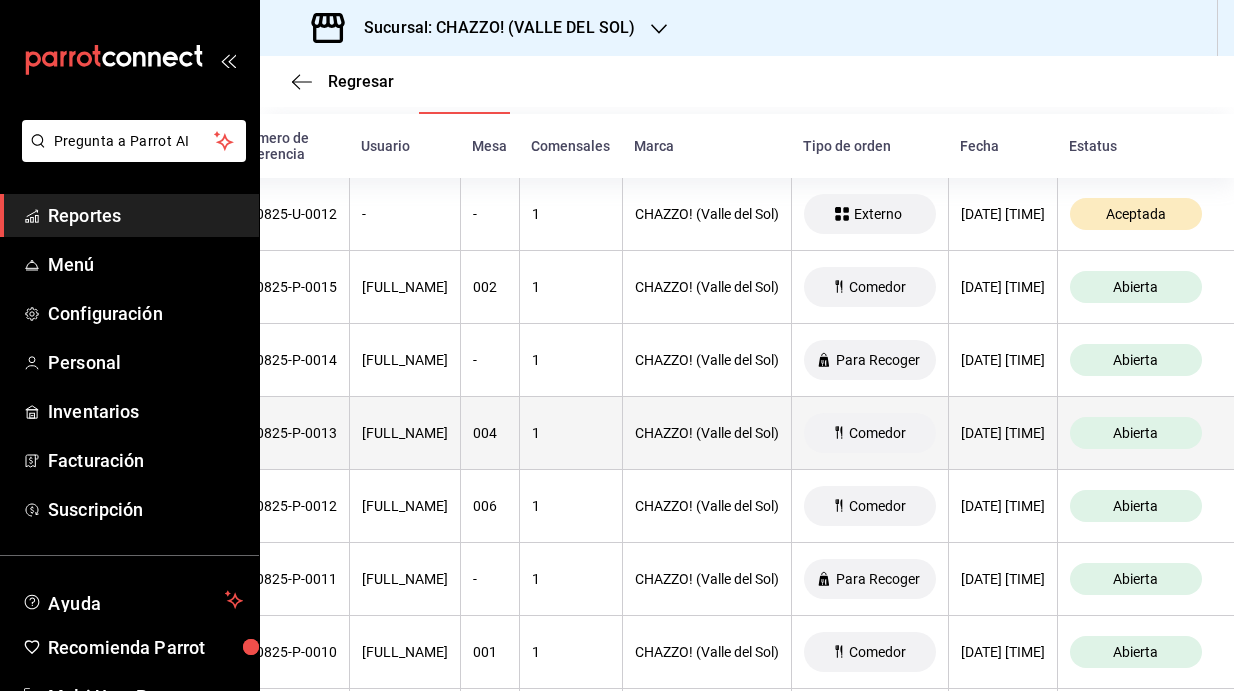 click on "Abierta" at bounding box center [1135, 433] 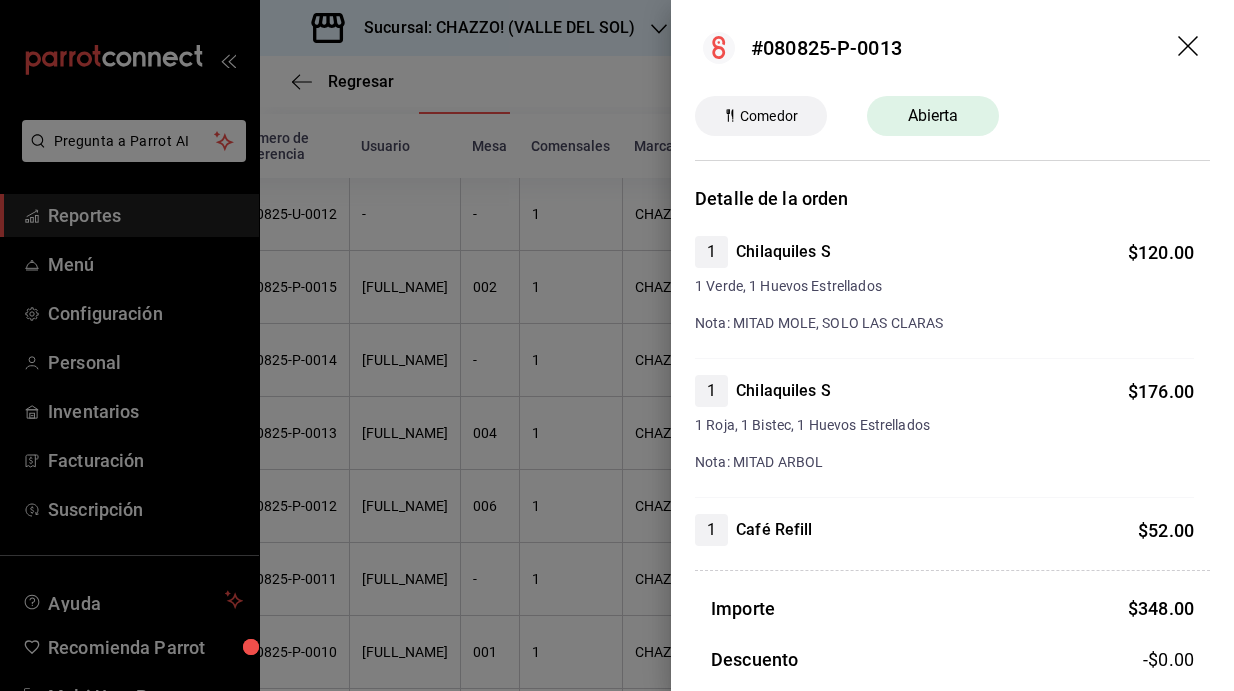 scroll, scrollTop: 0, scrollLeft: 0, axis: both 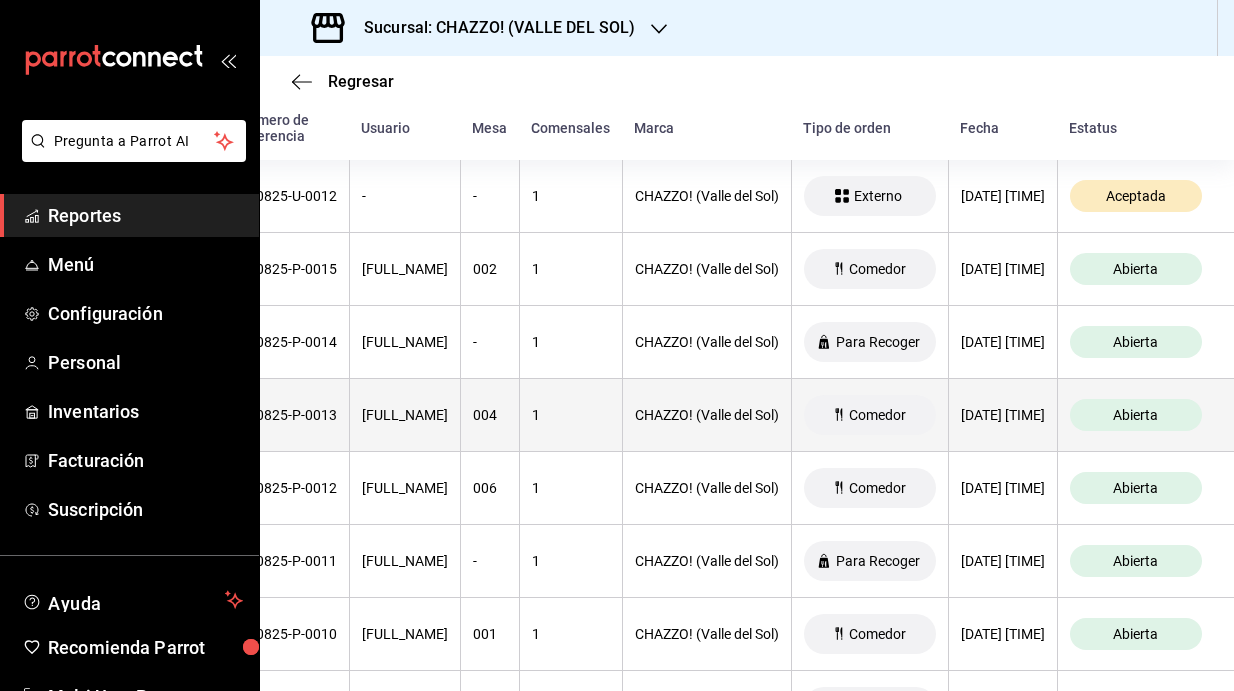 click on "Abierta" at bounding box center (1135, 415) 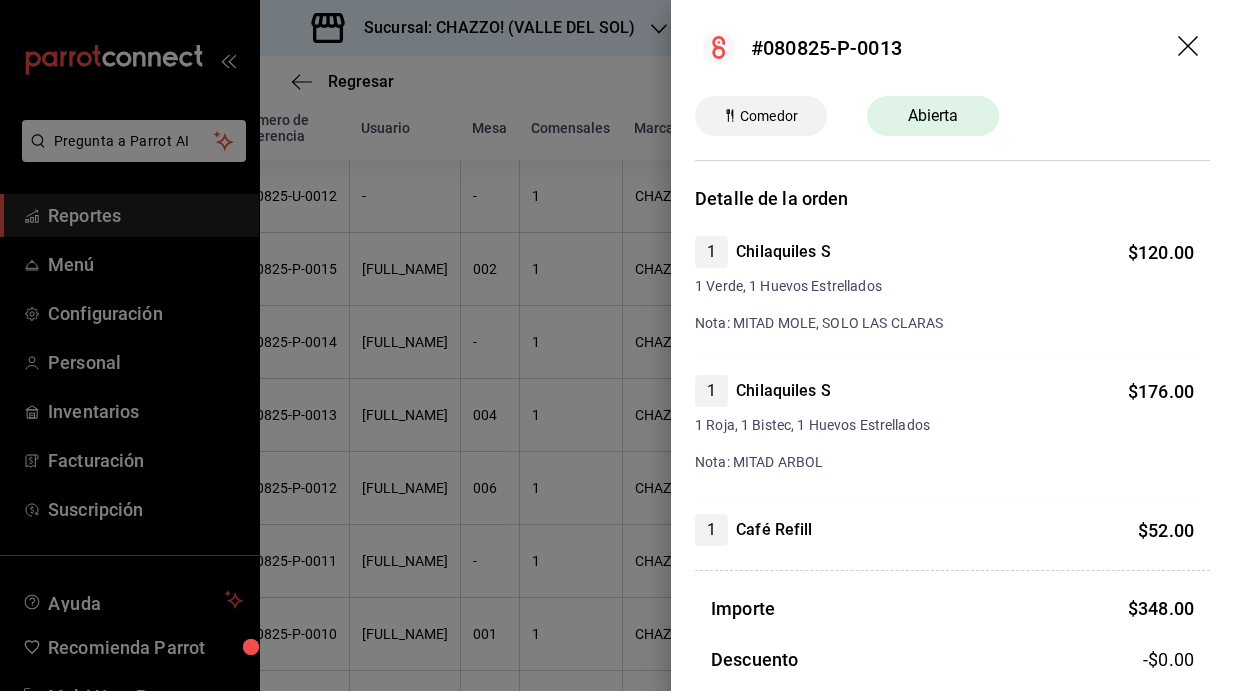 scroll, scrollTop: 0, scrollLeft: 0, axis: both 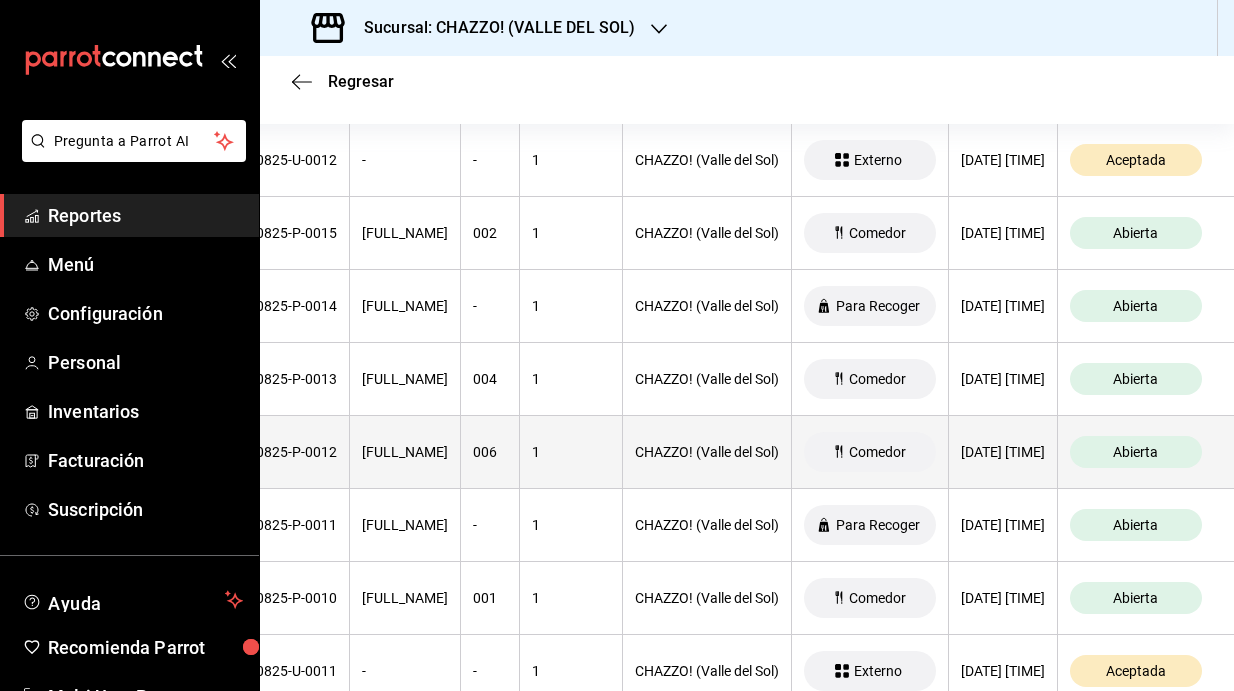 click on "Abierta" at bounding box center [1135, 452] 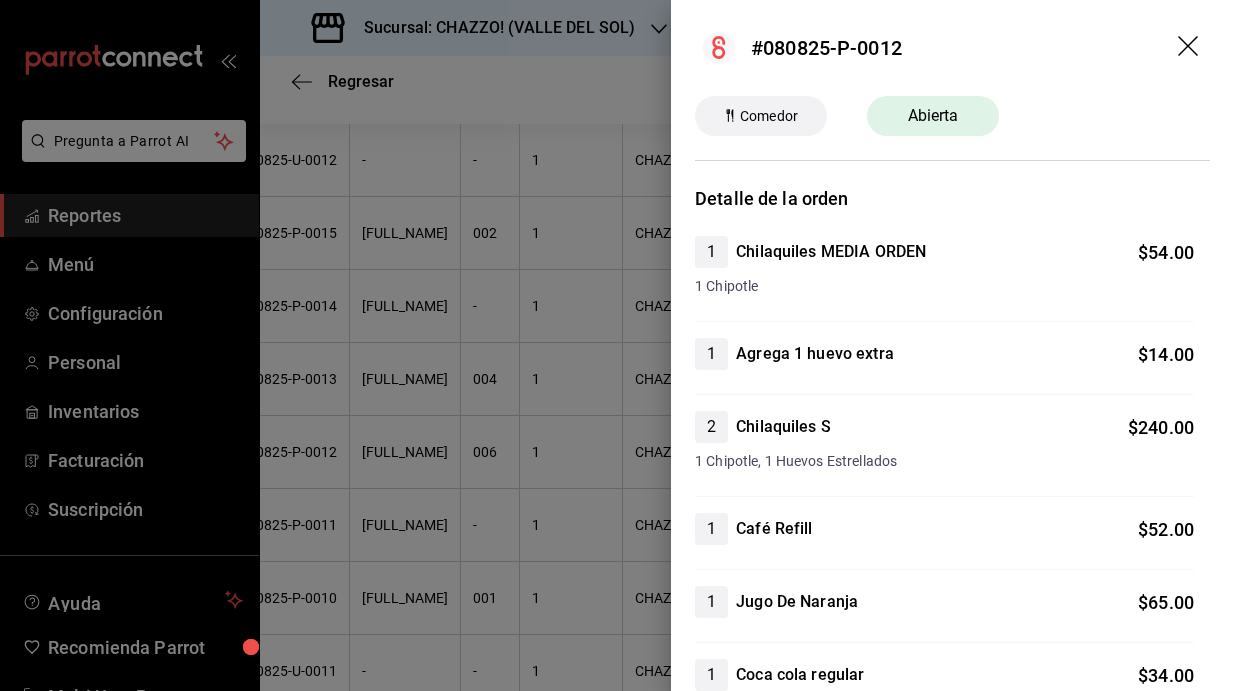 scroll, scrollTop: 0, scrollLeft: 0, axis: both 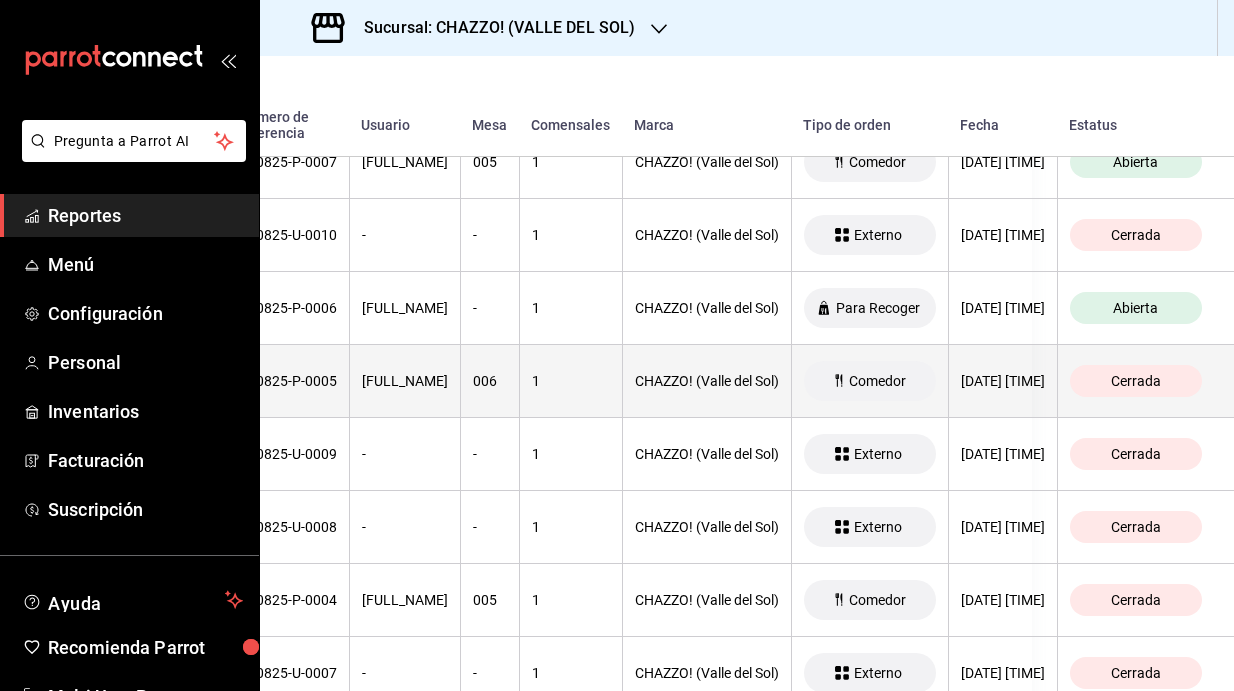 click on "Cerrada" at bounding box center [1136, 381] 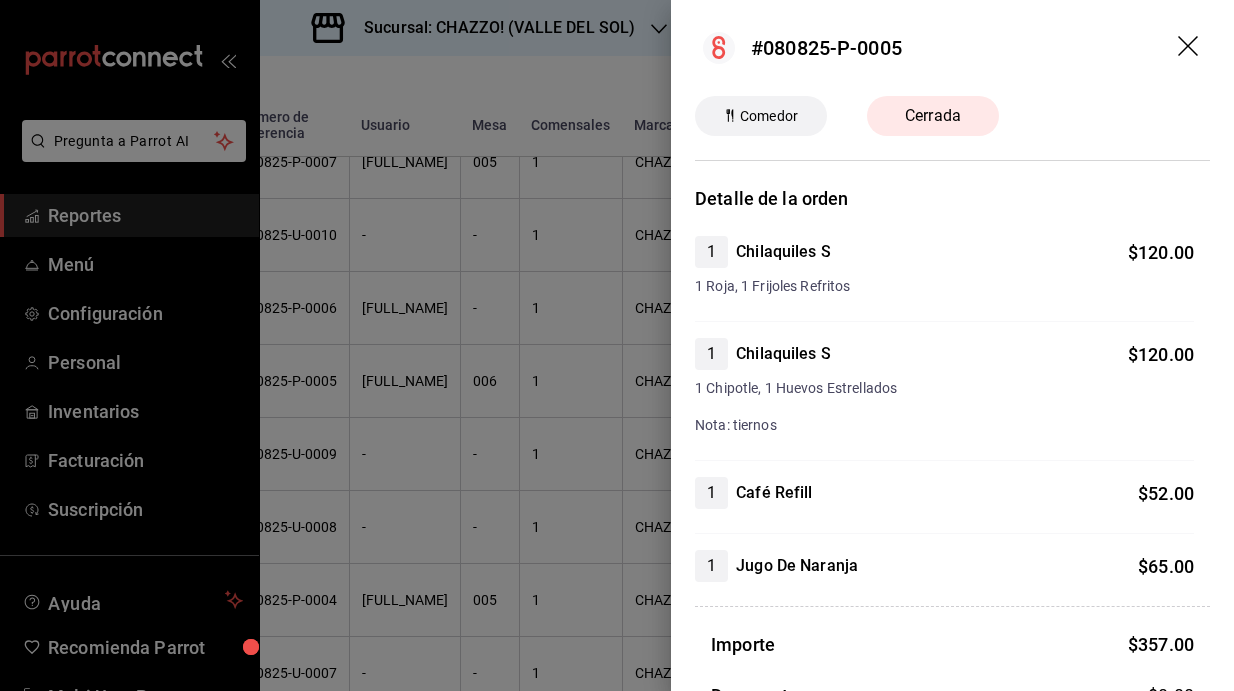 scroll, scrollTop: 0, scrollLeft: 0, axis: both 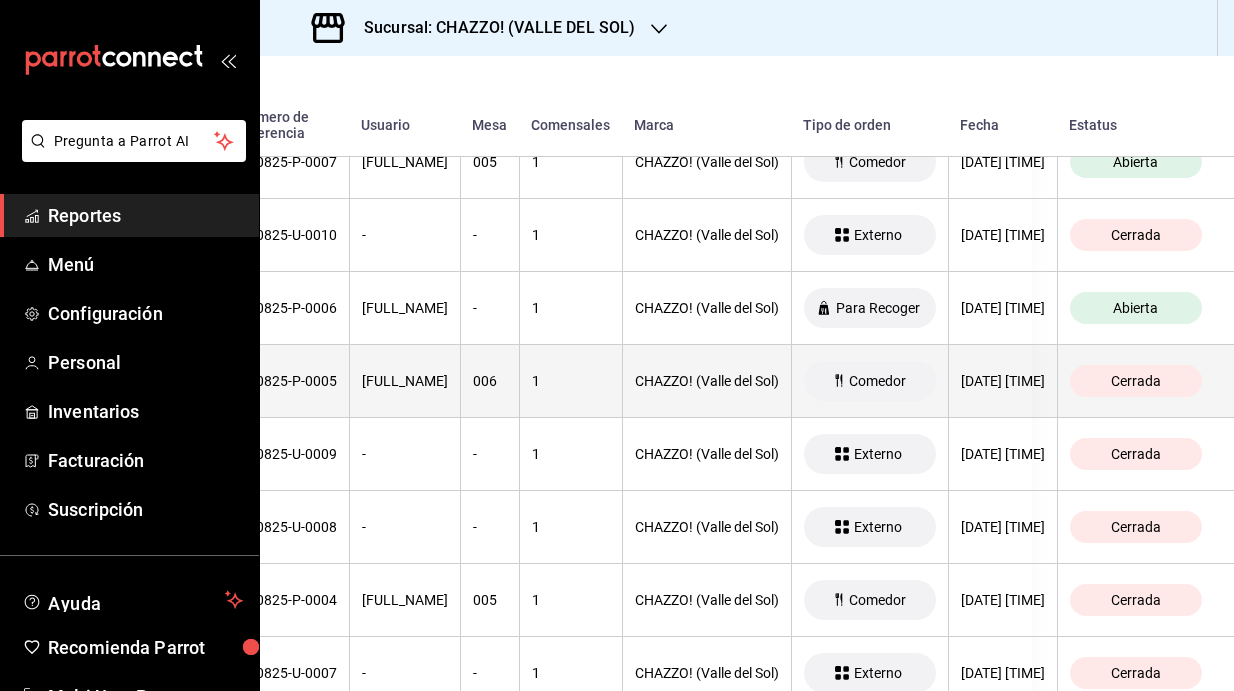 click on "Cerrada" at bounding box center [1136, 381] 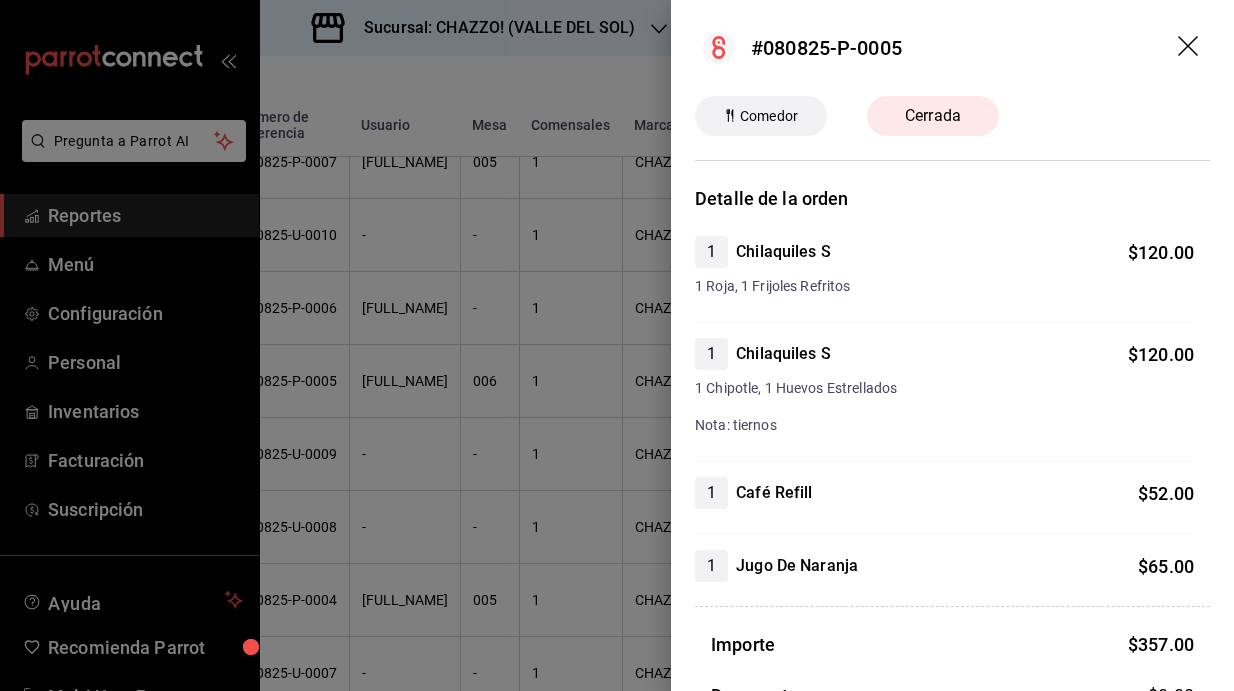 scroll, scrollTop: 0, scrollLeft: 0, axis: both 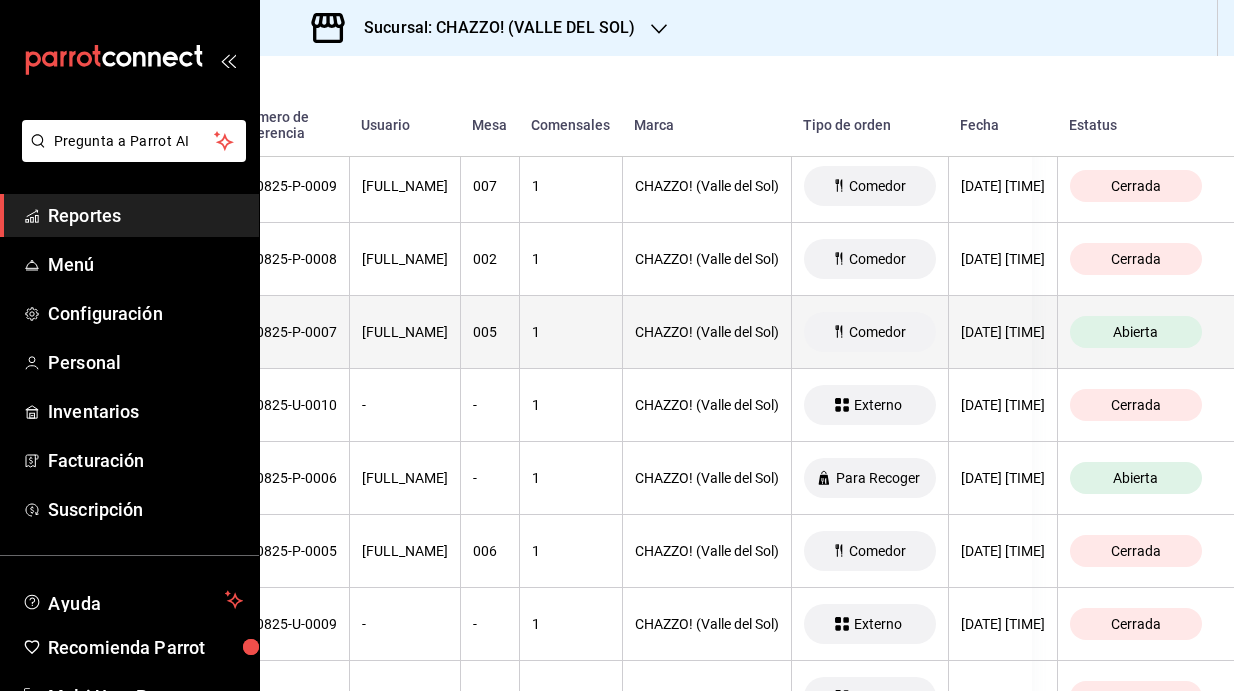 click on "Abierta" at bounding box center [1135, 332] 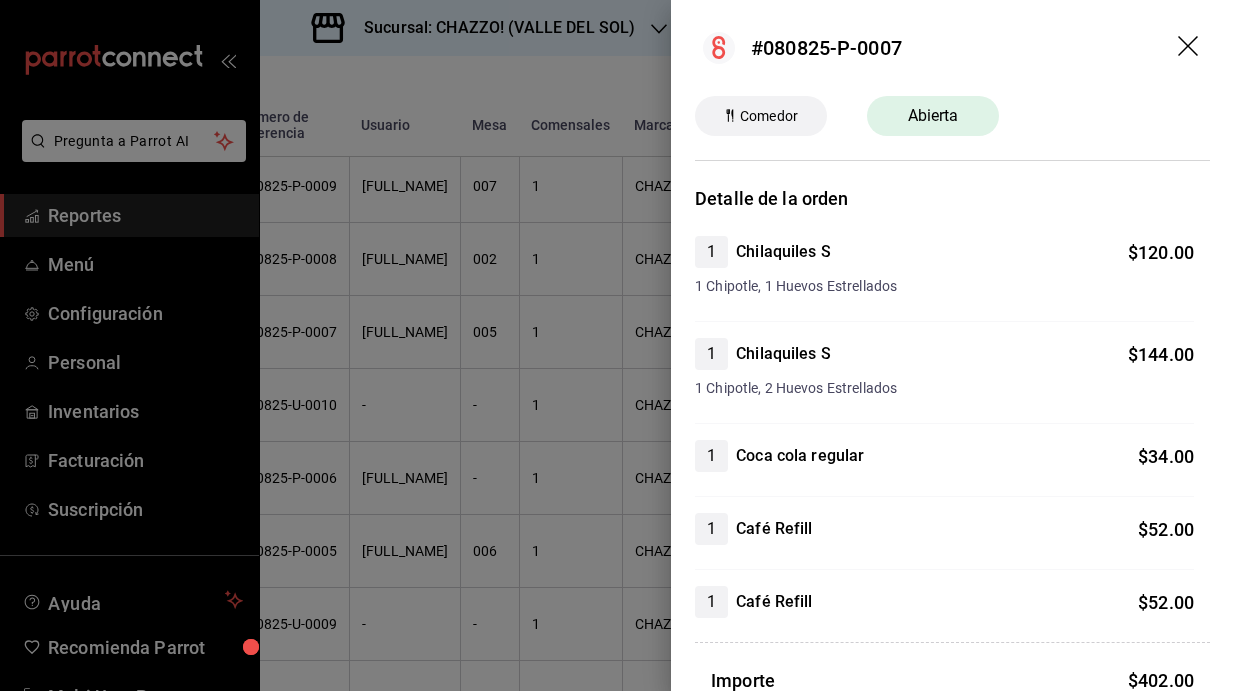 scroll, scrollTop: 0, scrollLeft: 0, axis: both 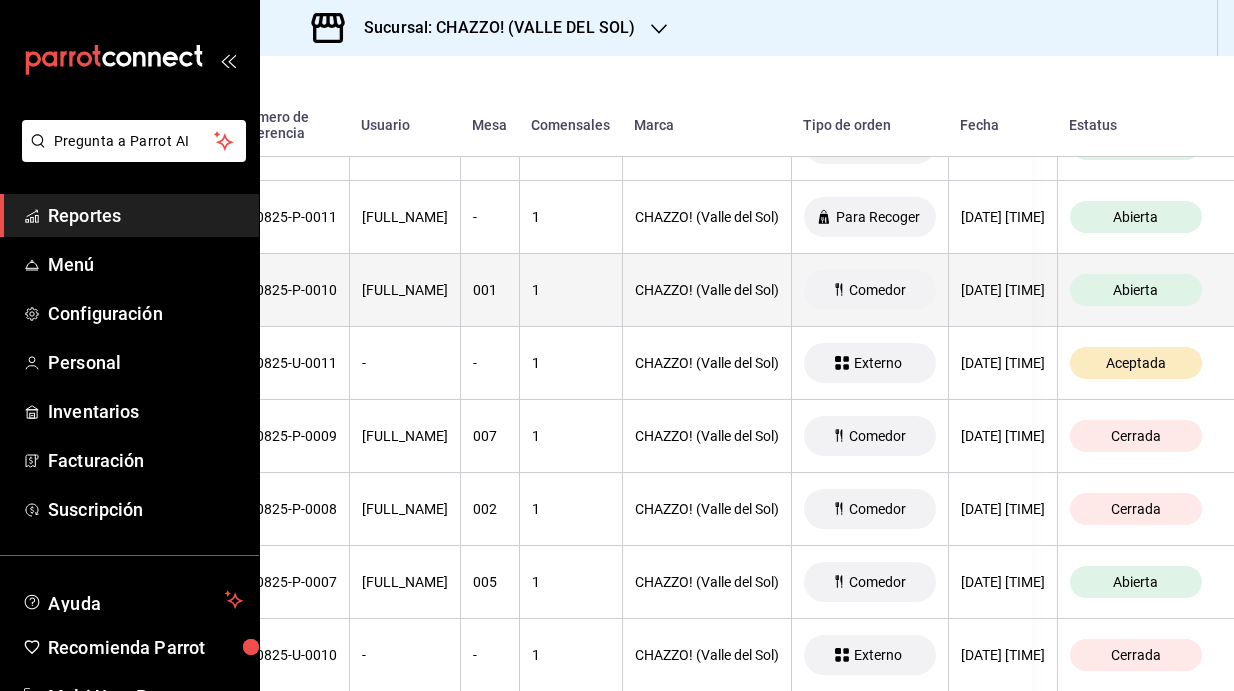 click on "Abierta" at bounding box center (1135, 290) 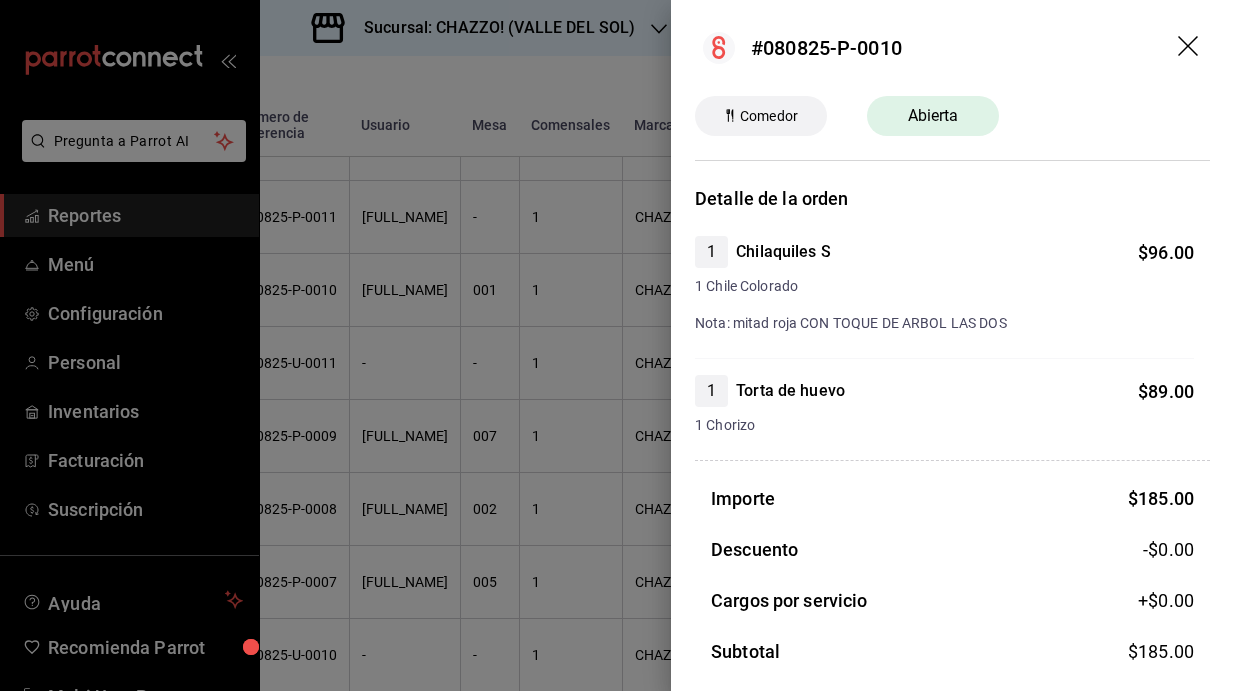 click 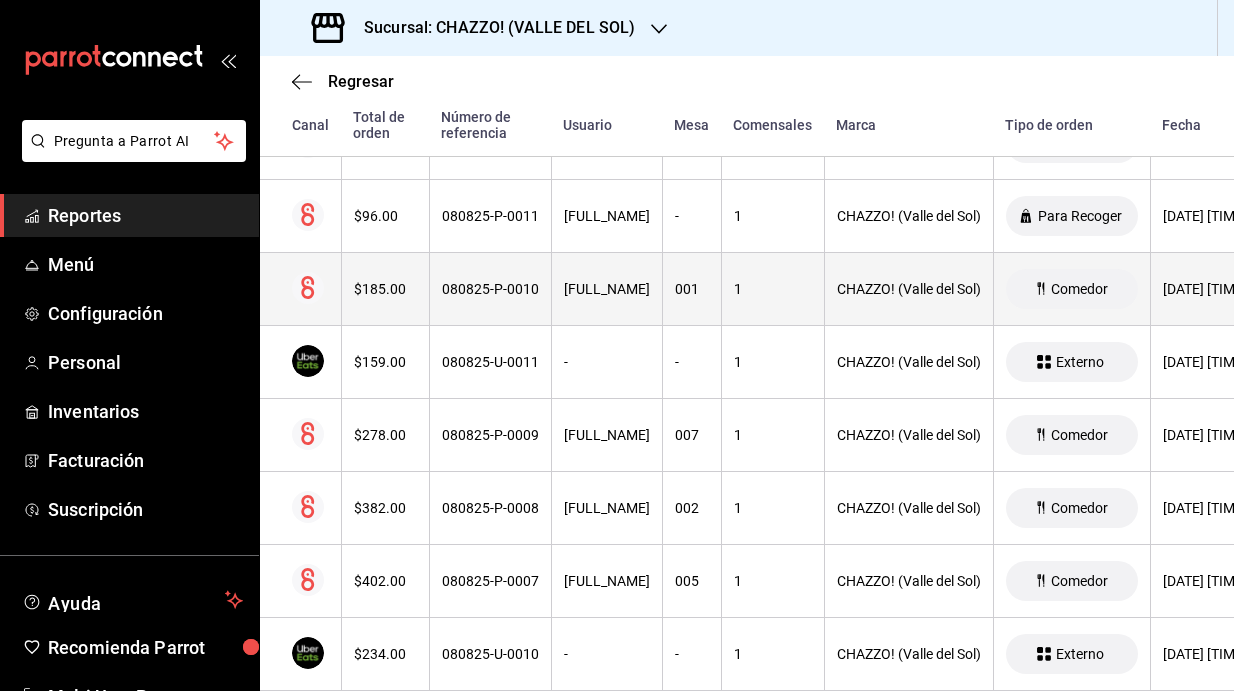 scroll, scrollTop: 0, scrollLeft: 0, axis: both 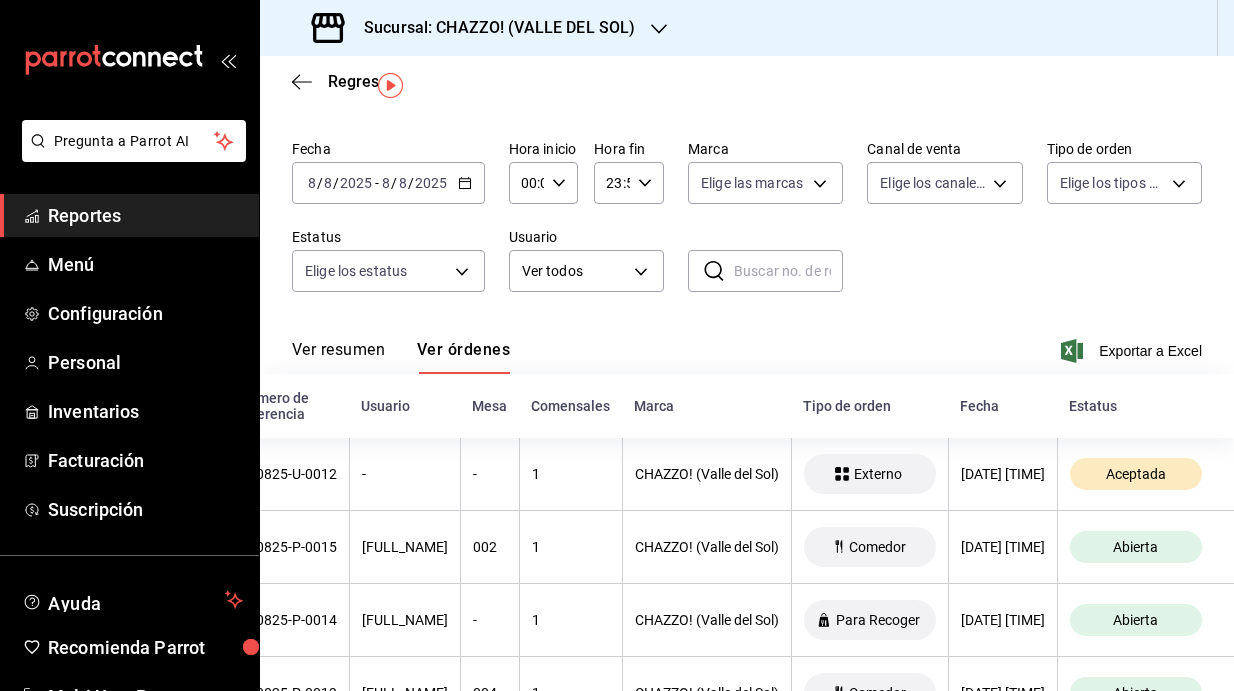 click on "Reportes" at bounding box center (145, 215) 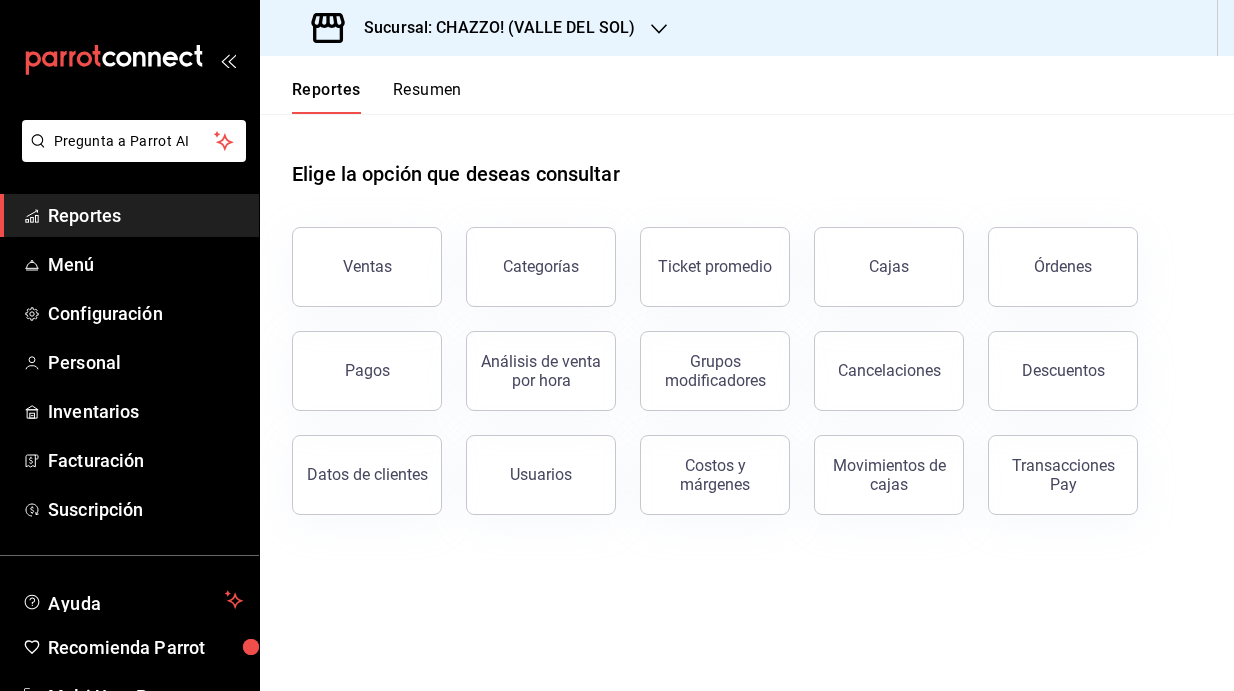 click on "Resumen" at bounding box center (427, 97) 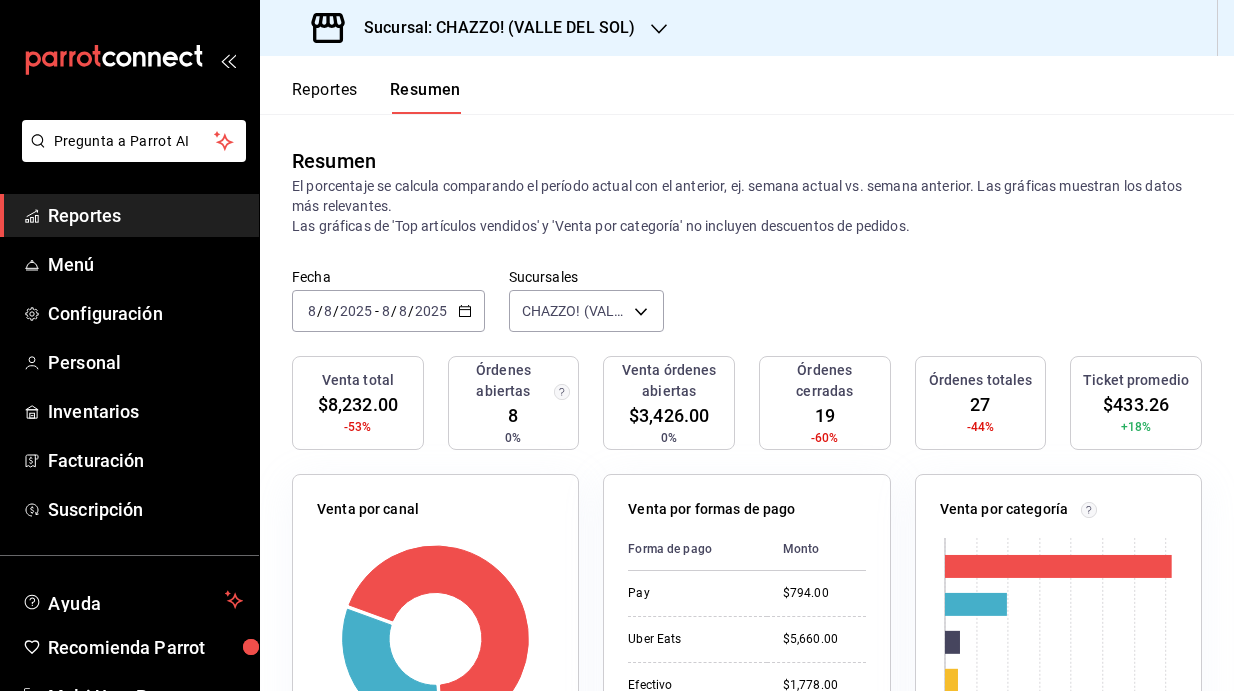 scroll, scrollTop: 0, scrollLeft: 0, axis: both 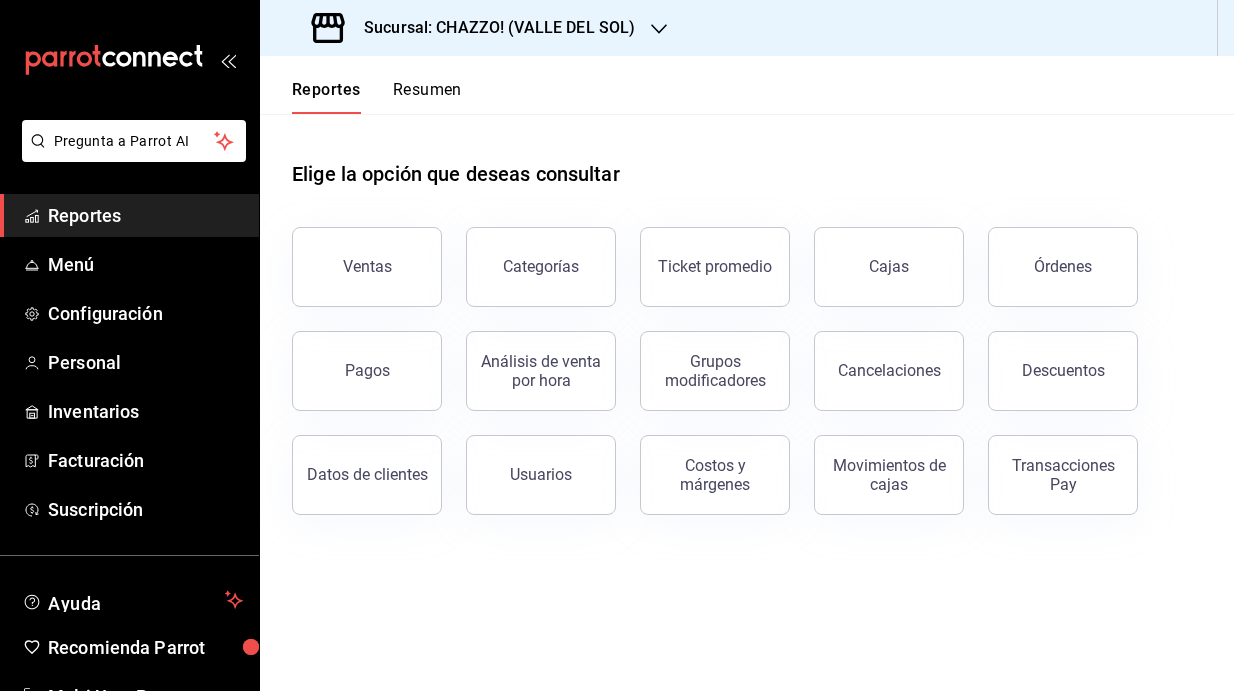 click on "Resumen" at bounding box center (427, 97) 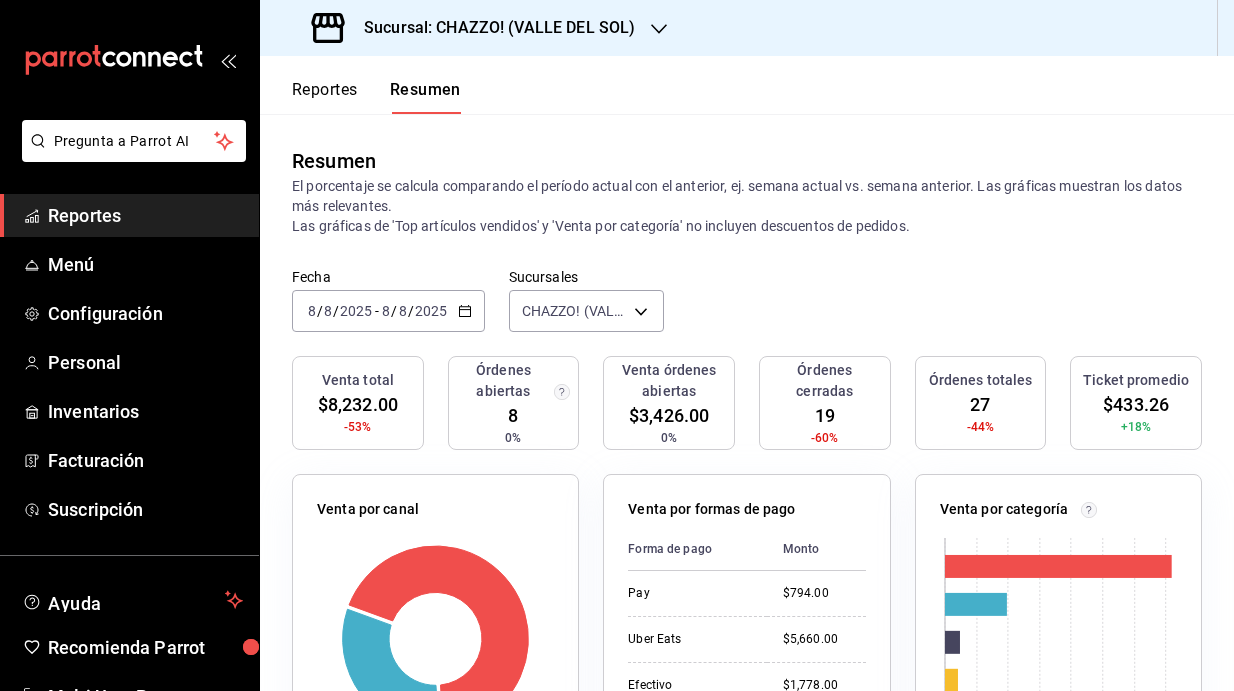 click on "Sucursal: CHAZZO! (VALLE DEL SOL)" at bounding box center (491, 28) 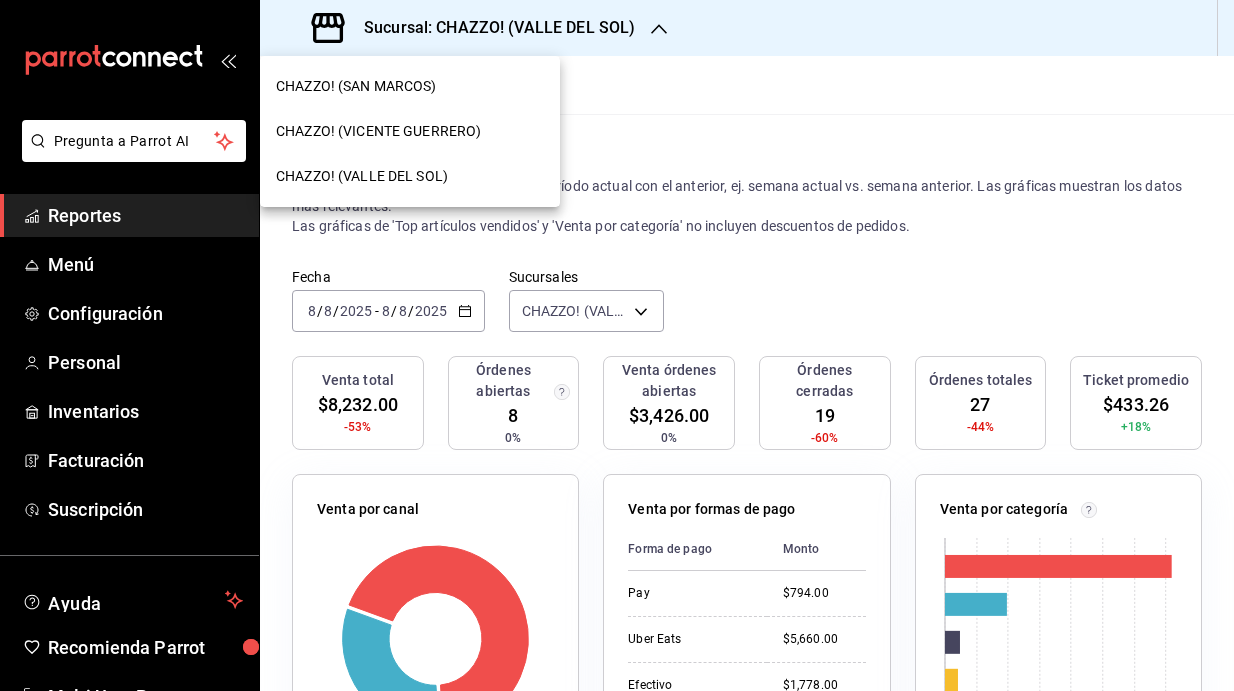 click on "CHAZZO! (VICENTE GUERRERO)" at bounding box center [378, 131] 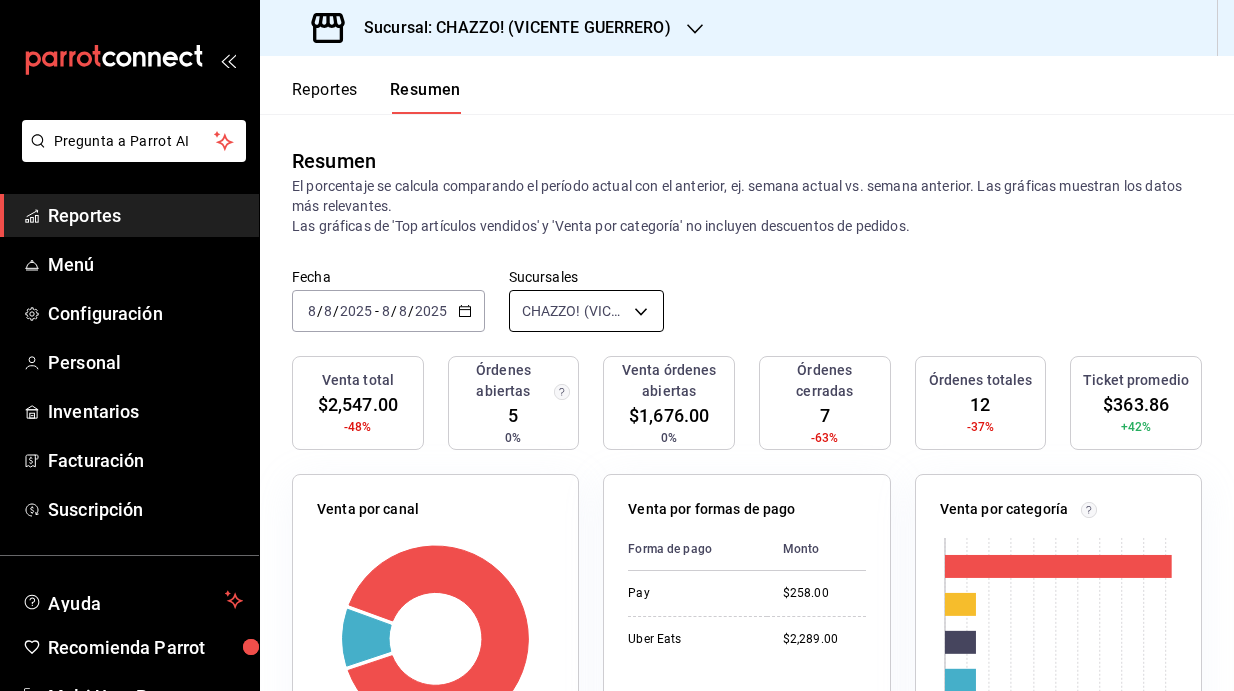 click on "Pregunta a Parrot AI Reportes   Menú   Configuración   Personal   Inventarios   Facturación   Suscripción   Ayuda Recomienda Parrot   Multi User Parrot   Sugerir nueva función   Sucursal: CHAZZO! (VICENTE GUERRERO) Reportes Resumen Resumen El porcentaje se calcula comparando el período actual con el anterior, ej. semana actual vs. semana anterior. Las gráficas muestran los datos más relevantes.  Las gráficas de 'Top artículos vendidos' y 'Venta por categoría' no incluyen descuentos de pedidos. Fecha 2025-08-08 8 / 8 / 2025 - 2025-08-08 8 / 8 / 2025 Sucursales CHAZZO! (VICENTE GUERRERO) [object Object] Venta total $2,547.00 -48% Órdenes abiertas 5 0% Venta órdenes abiertas $1,676.00 0% Órdenes cerradas 7 -63% Órdenes totales 12 -37% Ticket promedio $363.86 +42% Venta por canal Canal Porcentaje Monto Uber Eats 89.87% $2,289.00 Sucursal 10.13% $258.00 Venta por formas de pago Forma de pago Monto Pay $258.00 Uber Eats $2,289.00 Venta por categoría   0 500 1K 1.5K 2K Categoría Monto Chilaquiles" at bounding box center [617, 345] 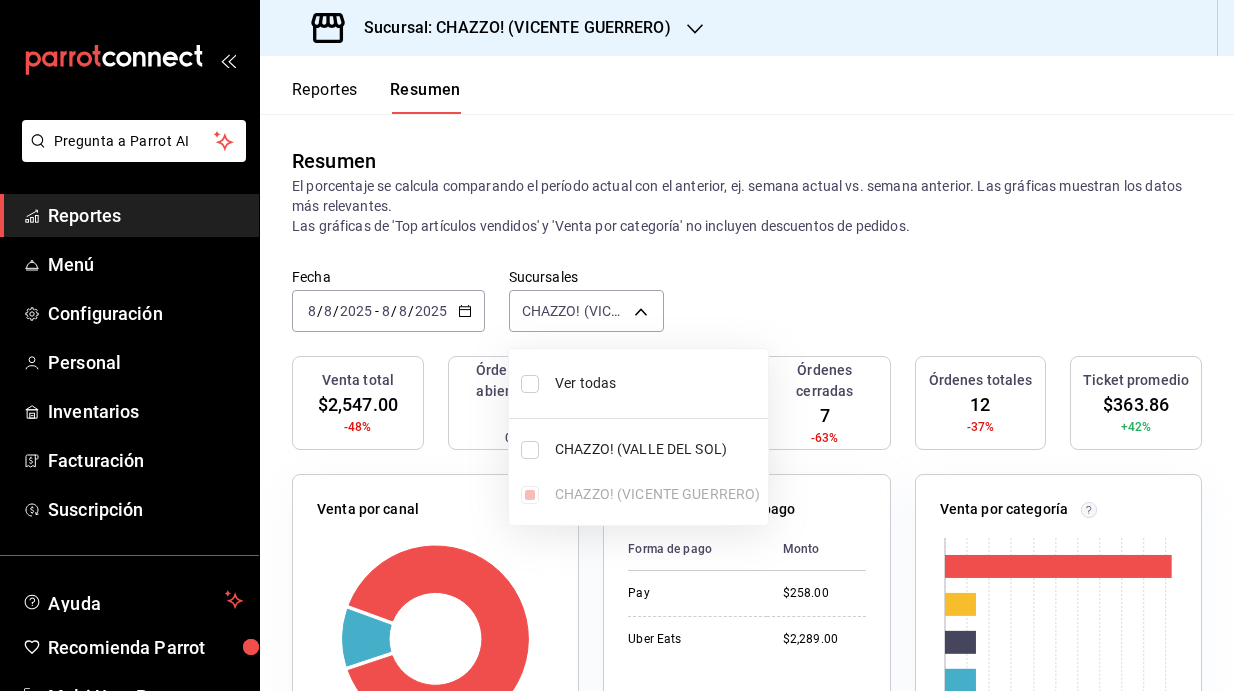 click at bounding box center [530, 450] 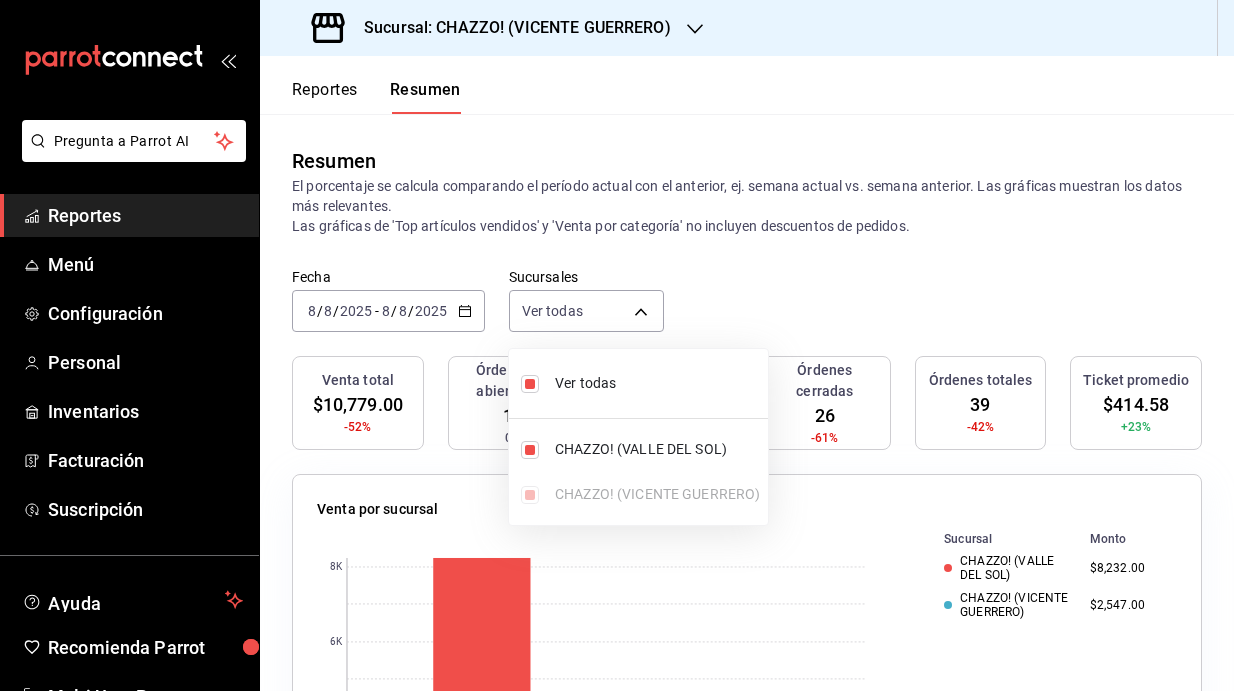 click at bounding box center [617, 345] 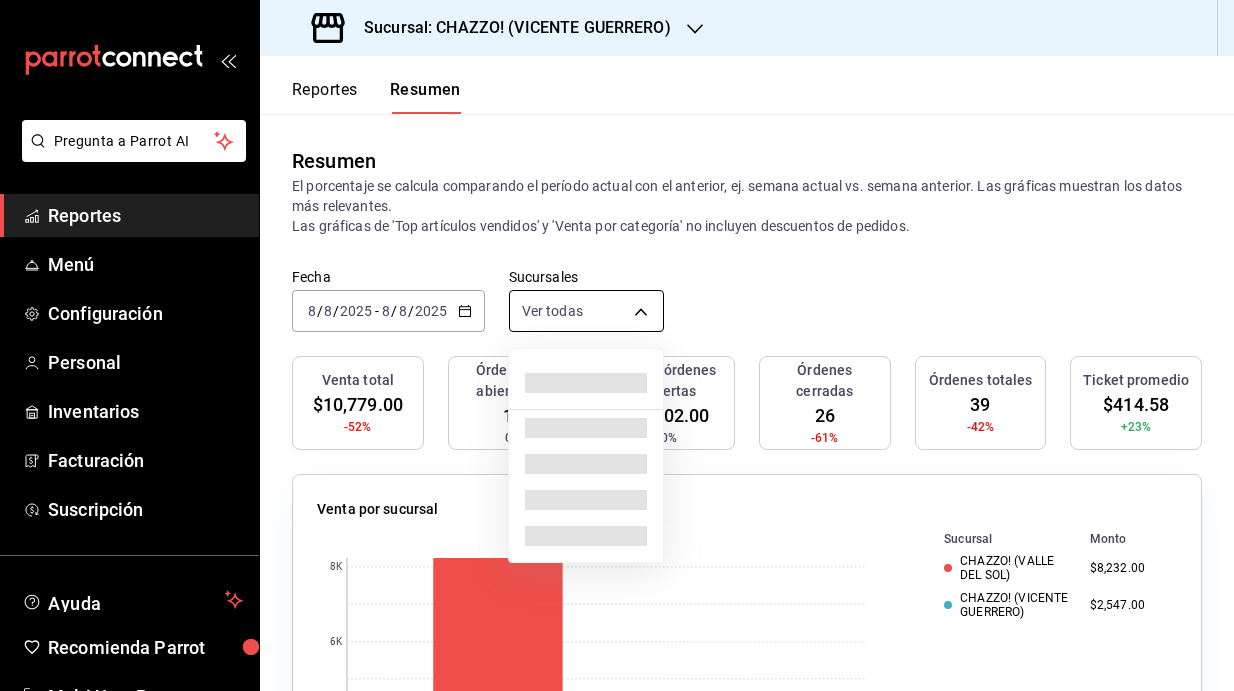 click on "Pregunta a Parrot AI Reportes   Menú   Configuración   Personal   Inventarios   Facturación   Suscripción   Ayuda Recomienda Parrot   Multi User Parrot   Sugerir nueva función   Sucursal: CHAZZO! (VICENTE GUERRERO) Reportes Resumen Resumen El porcentaje se calcula comparando el período actual con el anterior, ej. semana actual vs. semana anterior. Las gráficas muestran los datos más relevantes.  Las gráficas de 'Top artículos vendidos' y 'Venta por categoría' no incluyen descuentos de pedidos. Fecha 2025-08-08 8 / 8 / 2025 - 2025-08-08 8 / 8 / 2025 Sucursales Ver todas [object Object],[object Object] Venta total $10,779.00 -52% Órdenes abiertas 13 0% Venta órdenes abiertas $5,102.00 0% Órdenes cerradas 26 -61% Órdenes totales 39 -42% Ticket promedio $414.58 +23% Venta por sucursal 0 2K 4K 6K 8K Sucursal Monto CHAZZO! (VALLE DEL SOL) $8,232.00 CHAZZO! (VICENTE GUERRERO) $2,547.00 Venta por canal Canal Porcentaje Monto Uber Eats 73.75% $7,949.00 Sucursal 26.25% $2,830.00 Venta por marca  0 2K 4K" at bounding box center (617, 345) 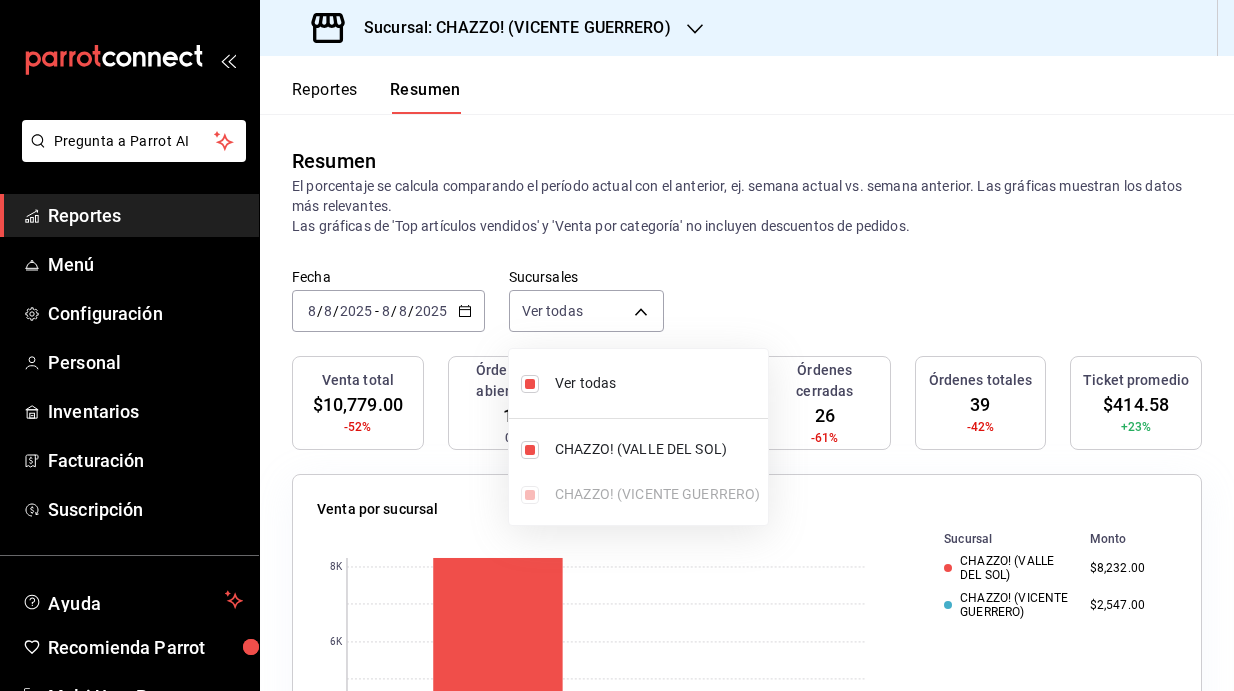 click at bounding box center [617, 345] 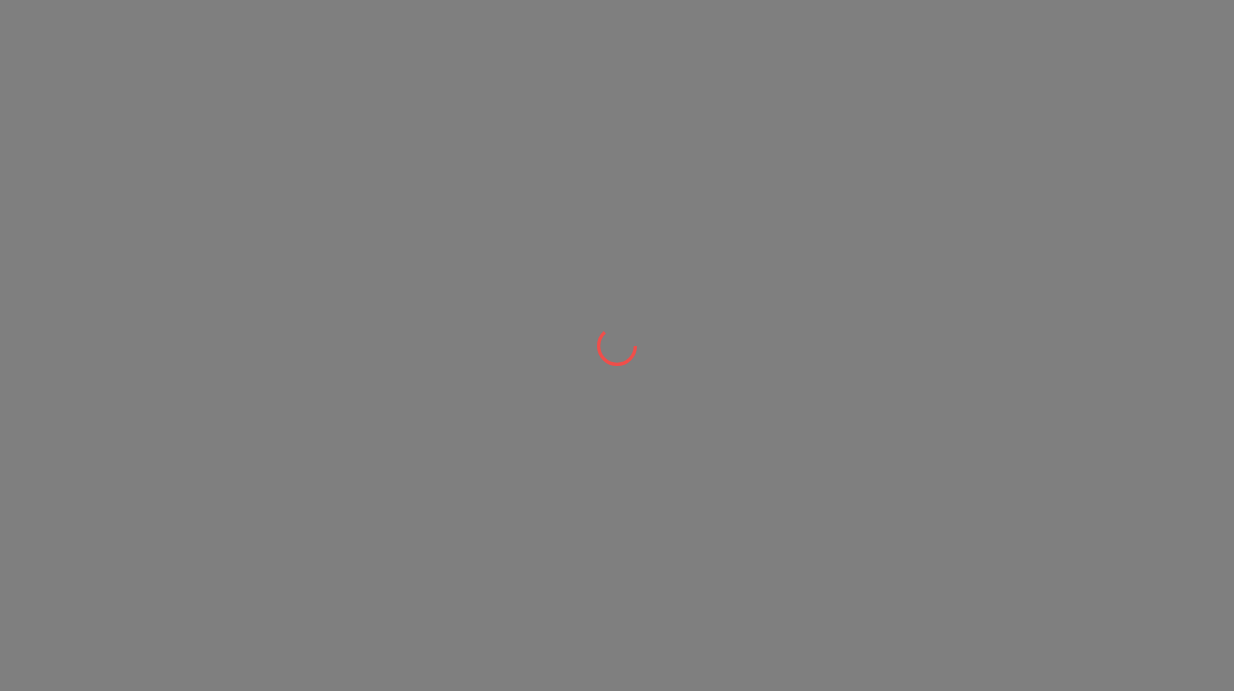 scroll, scrollTop: 0, scrollLeft: 0, axis: both 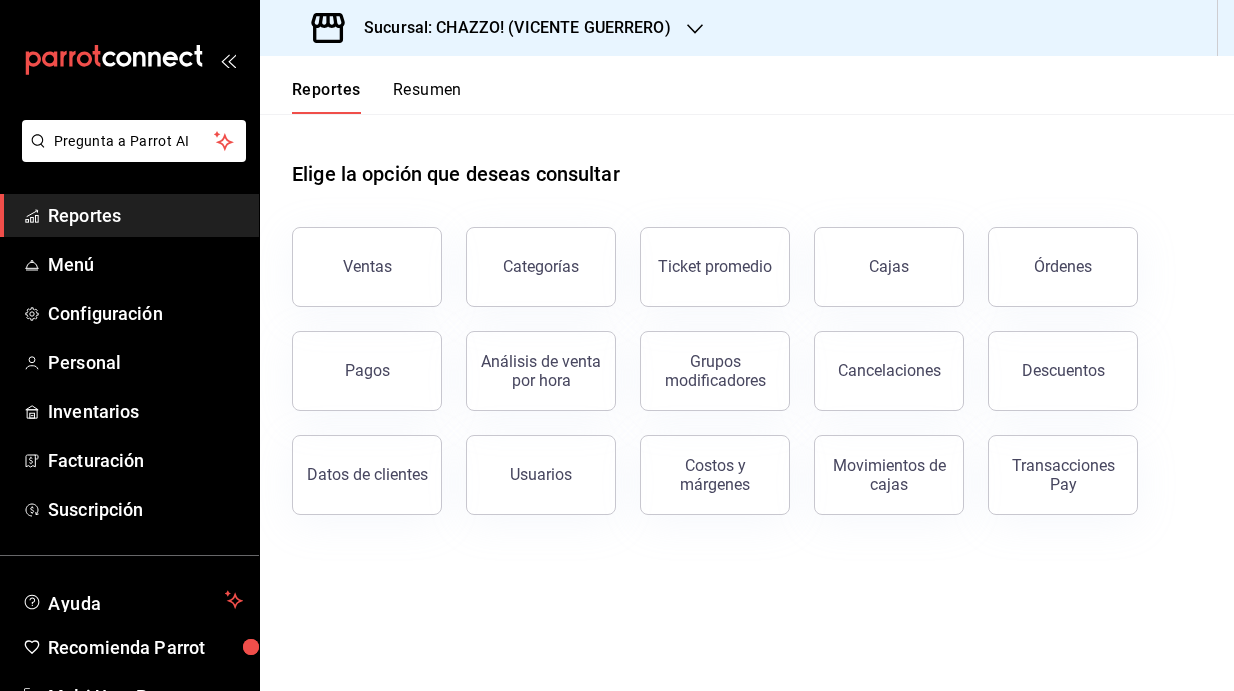 click on "Resumen" at bounding box center (427, 97) 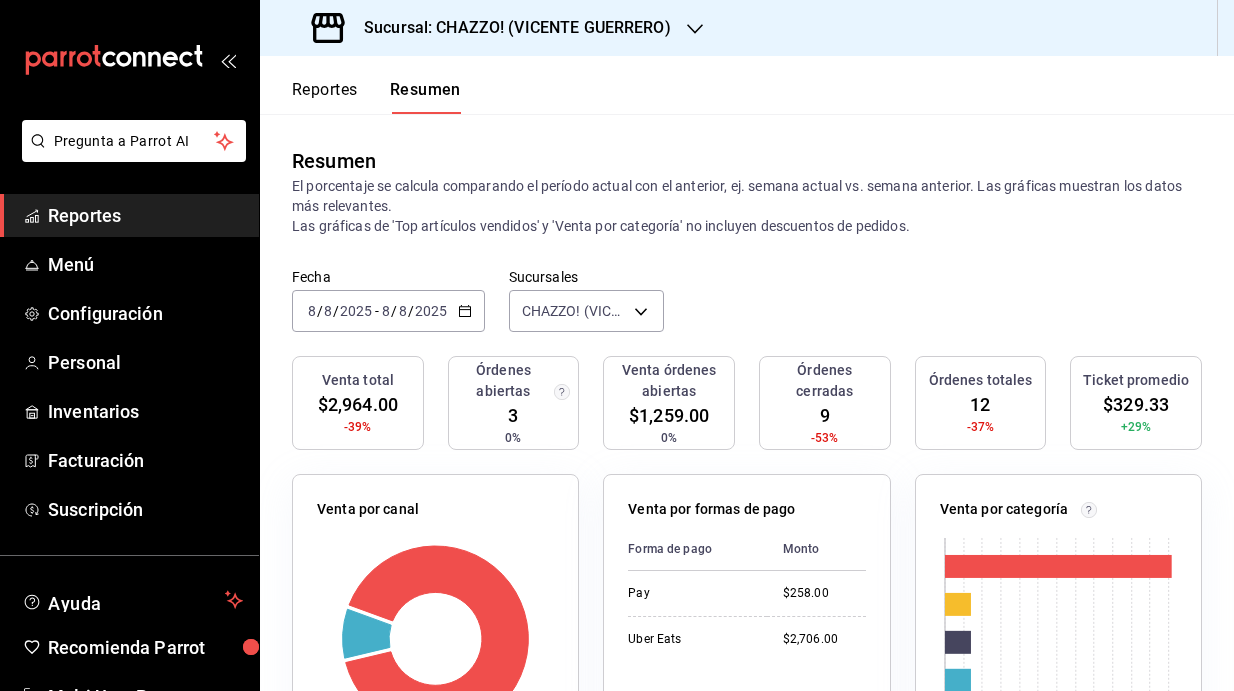 click on "Sucursal: CHAZZO! (VICENTE GUERRERO)" at bounding box center [509, 28] 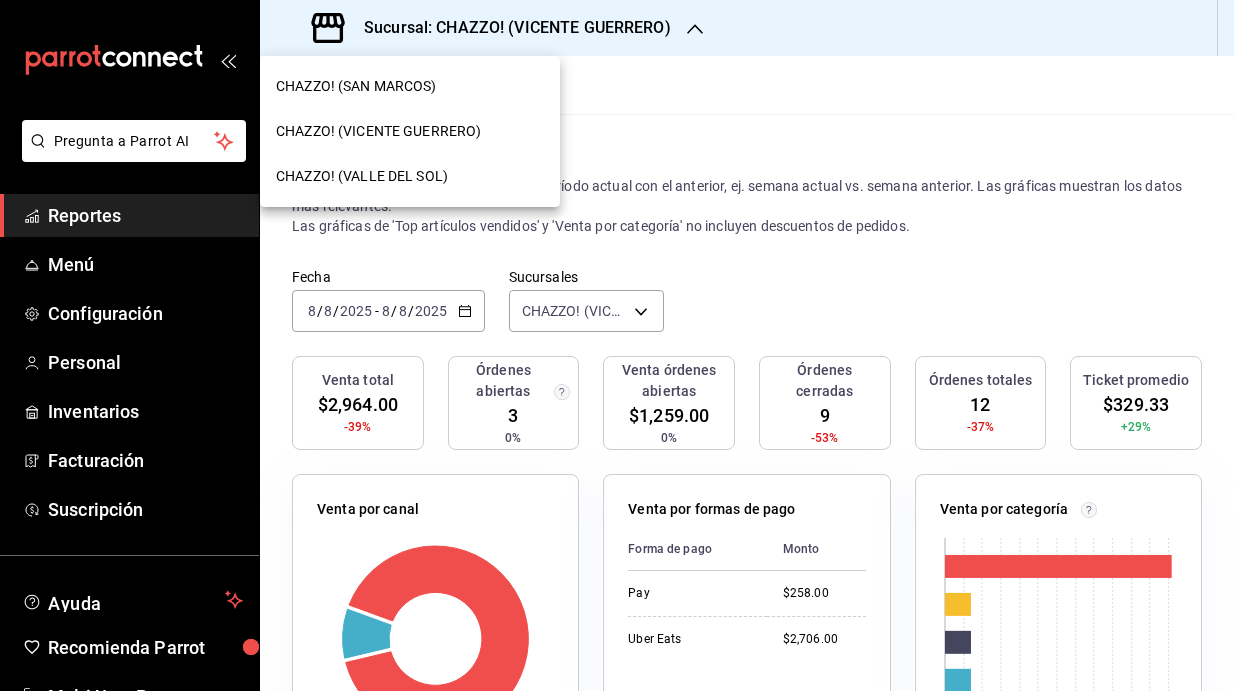 click on "CHAZZO! (VALLE DEL SOL)" at bounding box center (362, 176) 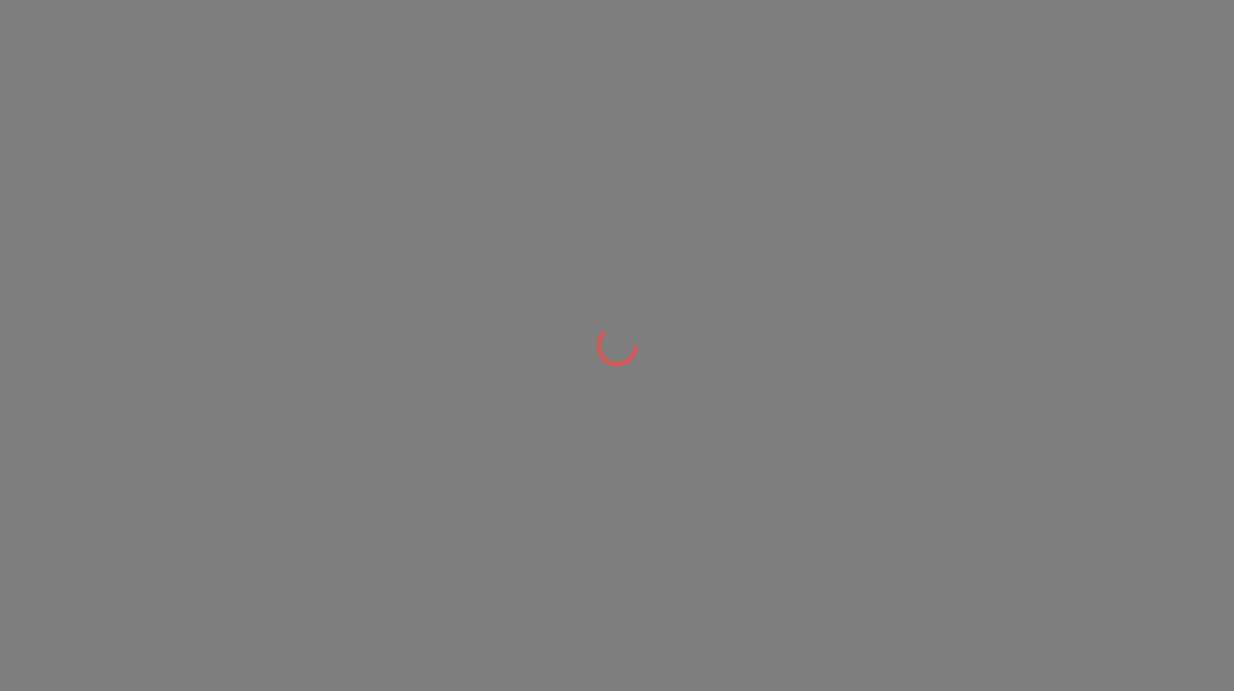click at bounding box center [617, 345] 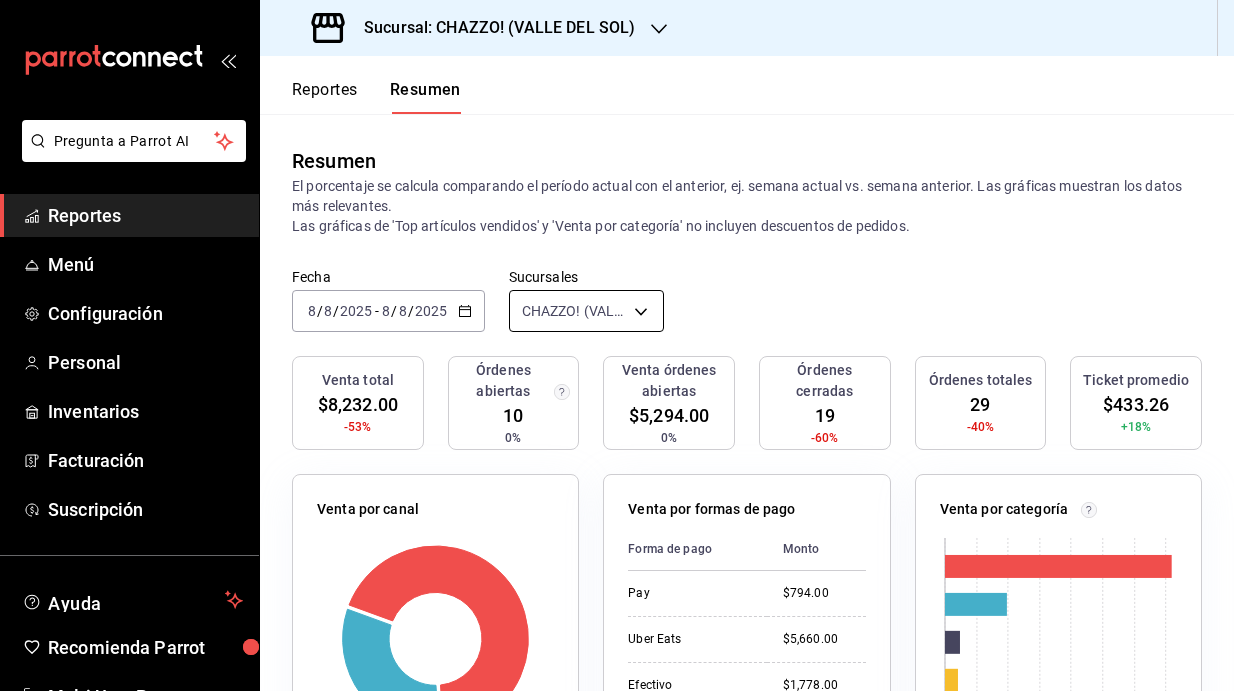 click on "Pregunta a Parrot AI Reportes   Menú   Configuración   Personal   Inventarios   Facturación   Suscripción   Ayuda Recomienda Parrot   Multi User Parrot   Sugerir nueva función   Sucursal: CHAZZO! (VALLE DEL SOL) Reportes Resumen Resumen El porcentaje se calcula comparando el período actual con el anterior, ej. semana actual vs. semana anterior. Las gráficas muestran los datos más relevantes.  Las gráficas de 'Top artículos vendidos' y 'Venta por categoría' no incluyen descuentos de pedidos. Fecha 2025-08-08 8 / 8 / 2025 - 2025-08-08 8 / 8 / 2025 Sucursales CHAZZO! (VALLE DEL SOL) [object Object] Venta total $8,232.00 -53% Órdenes abiertas 10 0% Venta órdenes abiertas $5,294.00 0% Órdenes cerradas 19 -60% Órdenes totales 29 -40% Ticket promedio $433.26 +18% Venta por canal Canal Porcentaje Monto Uber Eats 68.76% $5,660.00 Sucursal 31.24% $2,572.00 Venta por formas de pago Forma de pago Monto Pay $794.00 Uber Eats $5,660.00 Efectivo $1,778.00 Venta por categoría   0 2K 4K 6K Categoría Monto   6" at bounding box center [617, 345] 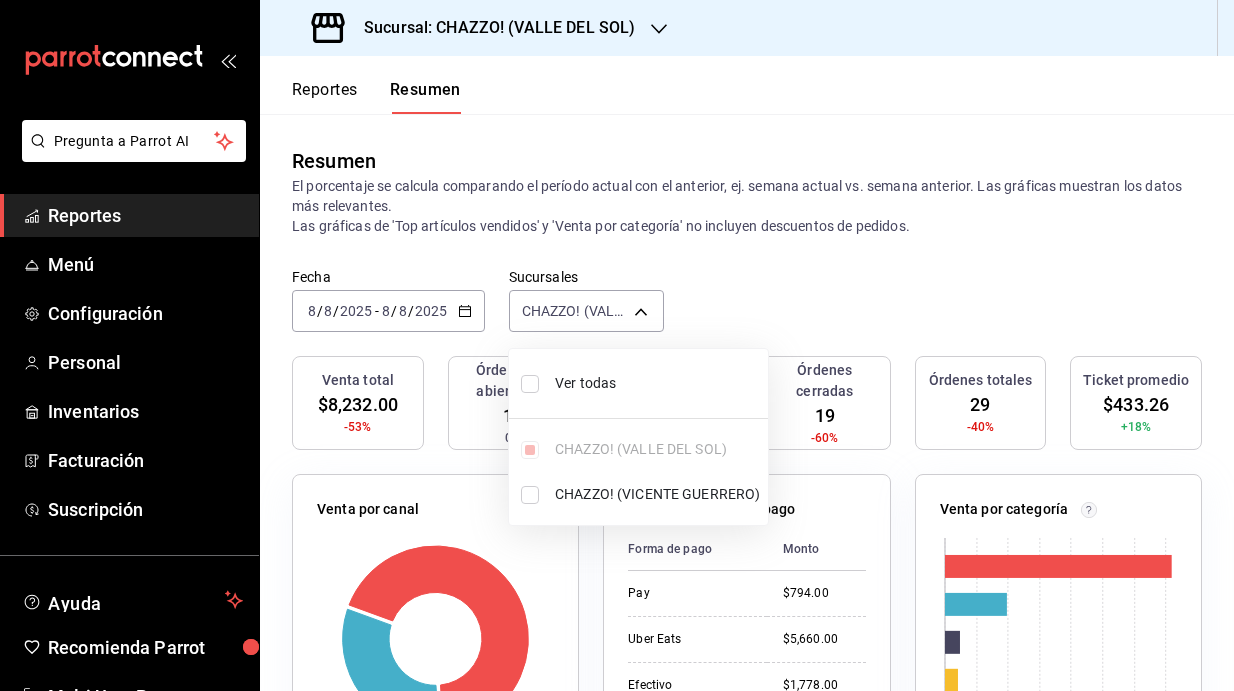 click at bounding box center (530, 384) 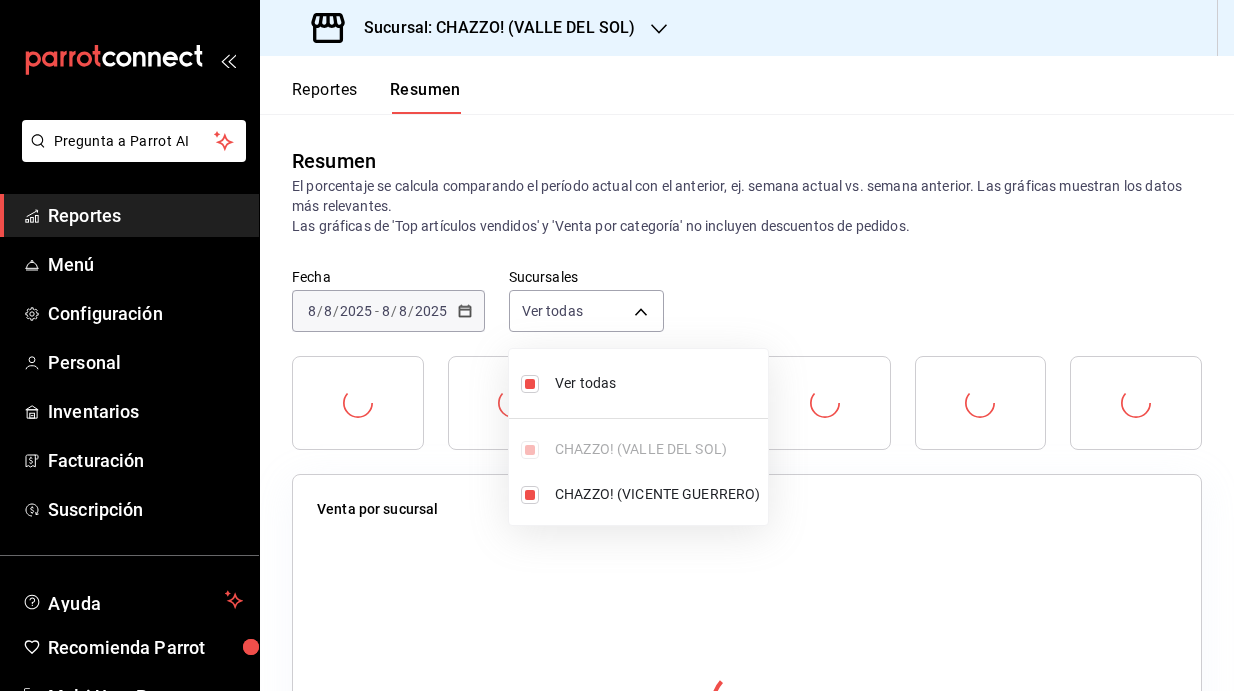 type on "[object Object],[object Object]" 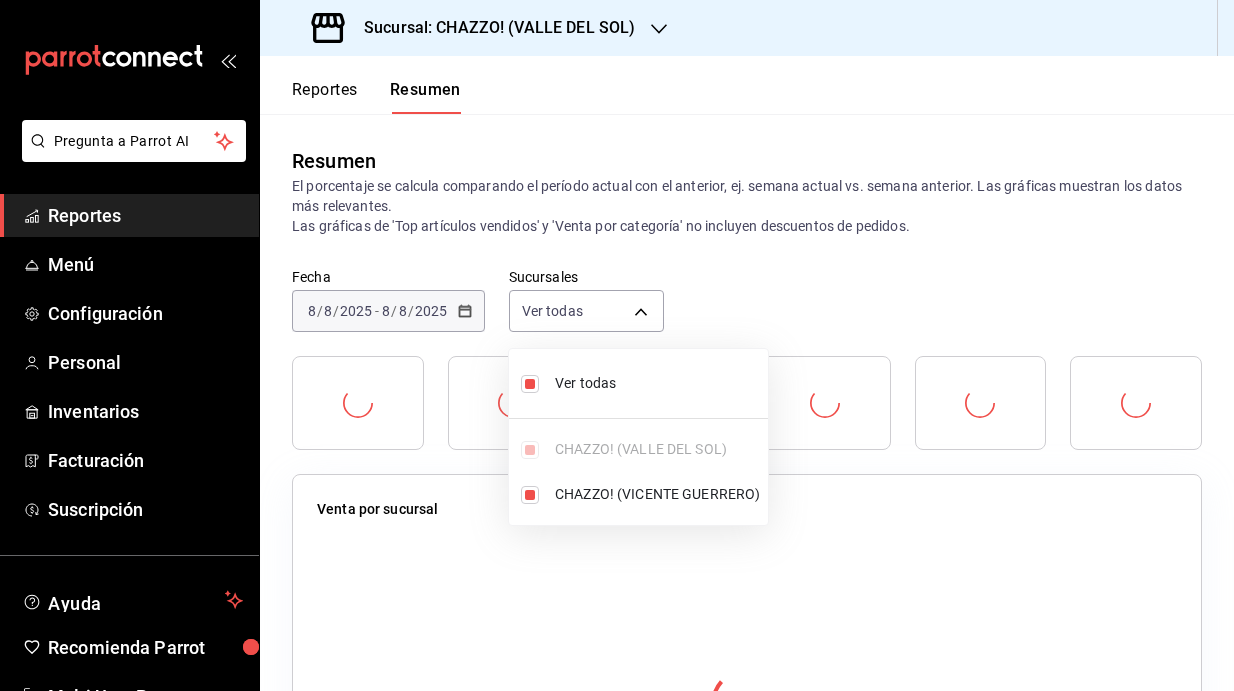 checkbox on "true" 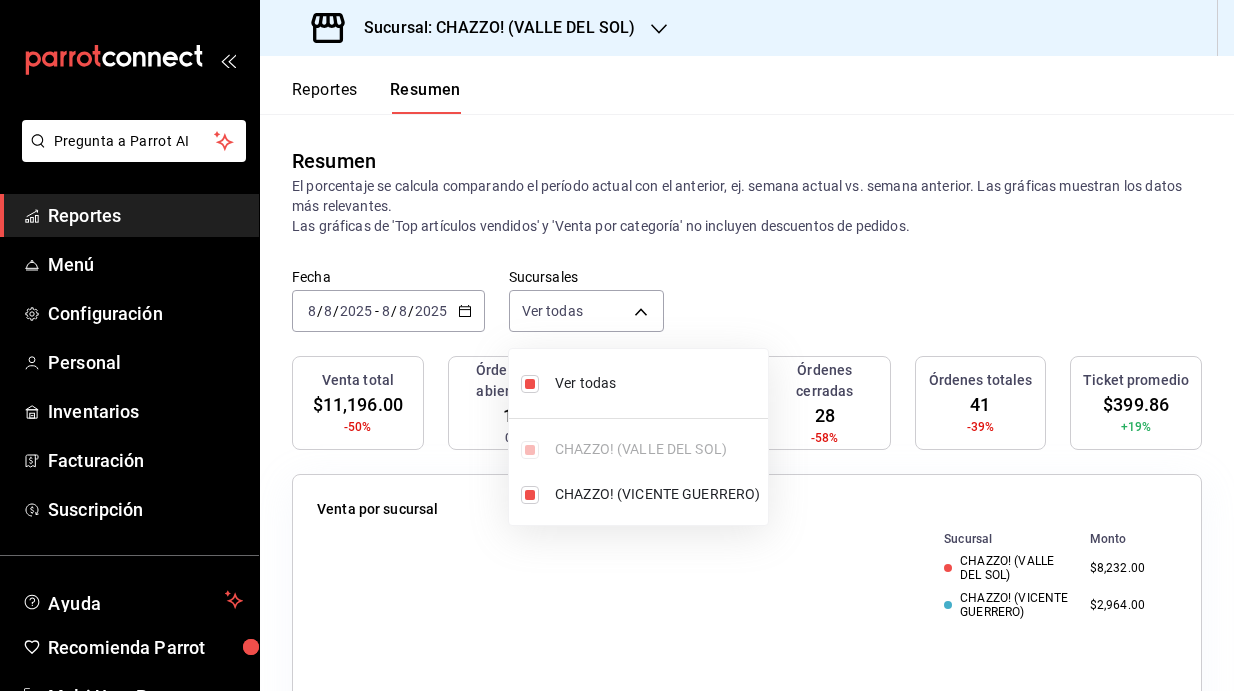 click at bounding box center (617, 345) 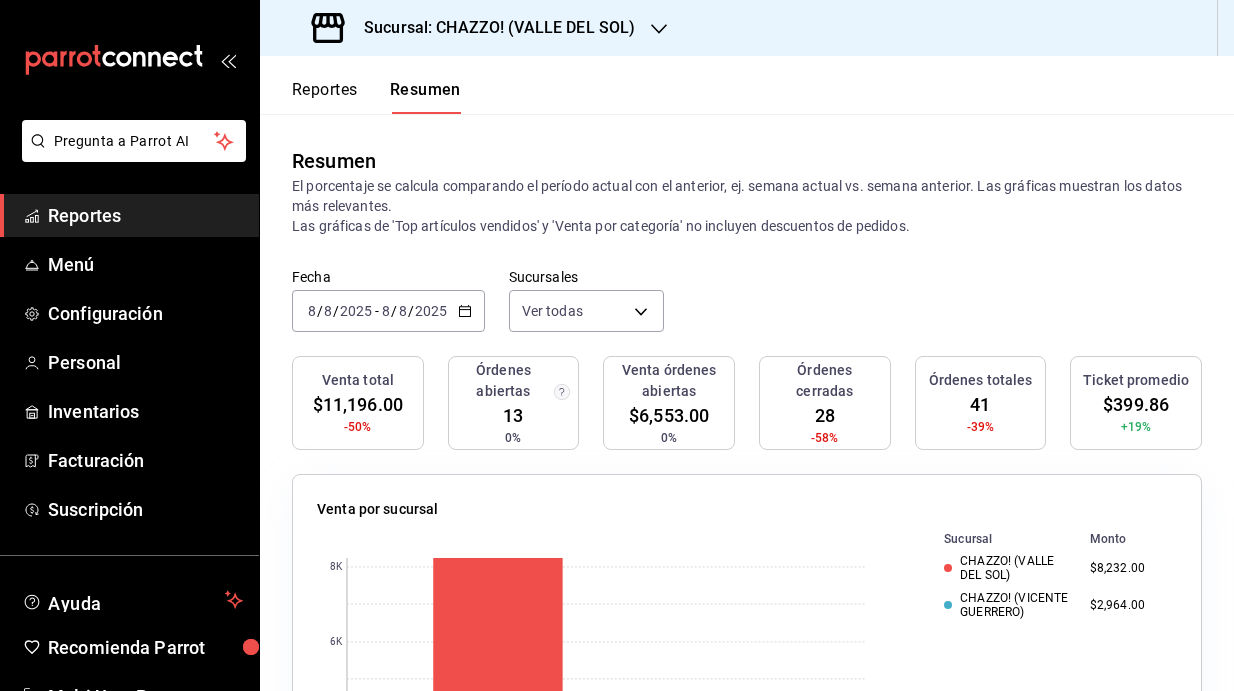 click on "8" at bounding box center [386, 311] 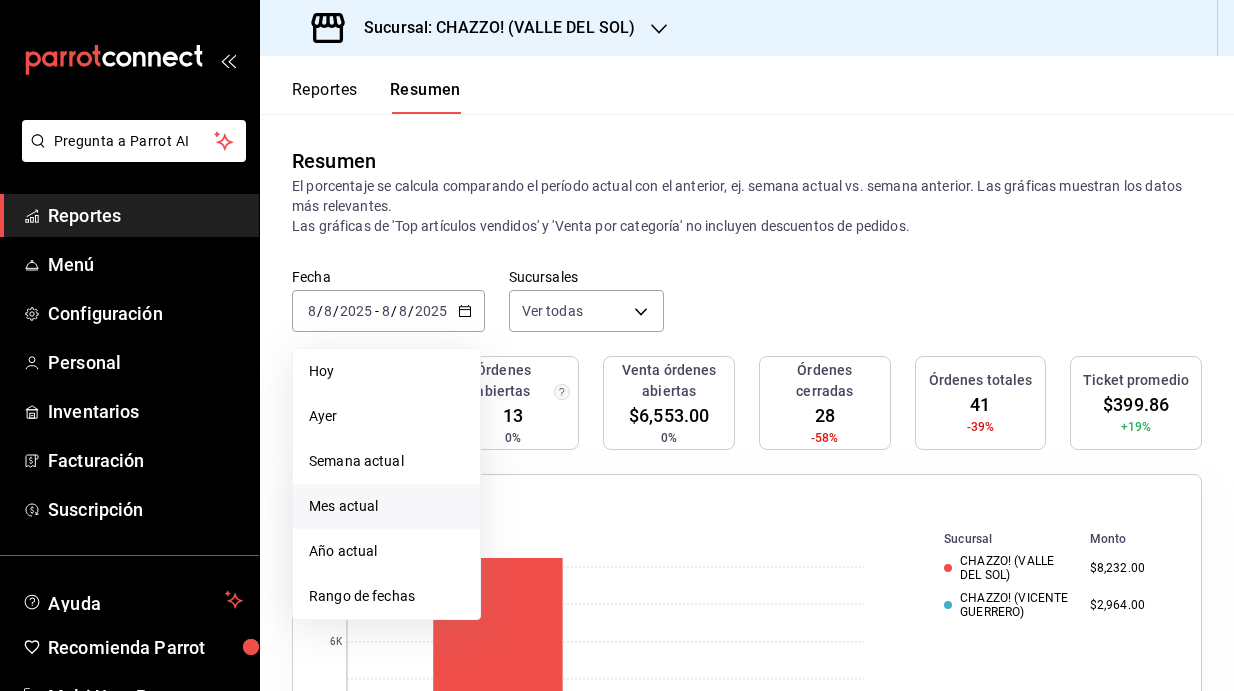 click on "Mes actual" at bounding box center [386, 506] 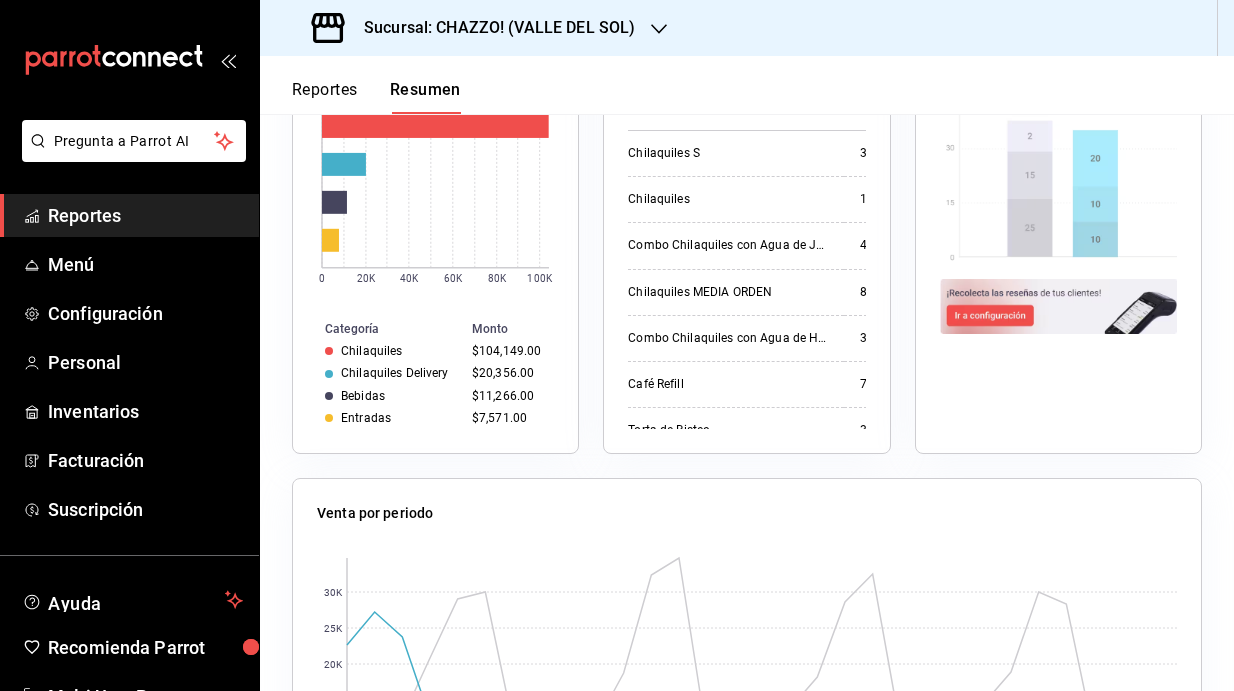 scroll, scrollTop: 1330, scrollLeft: 0, axis: vertical 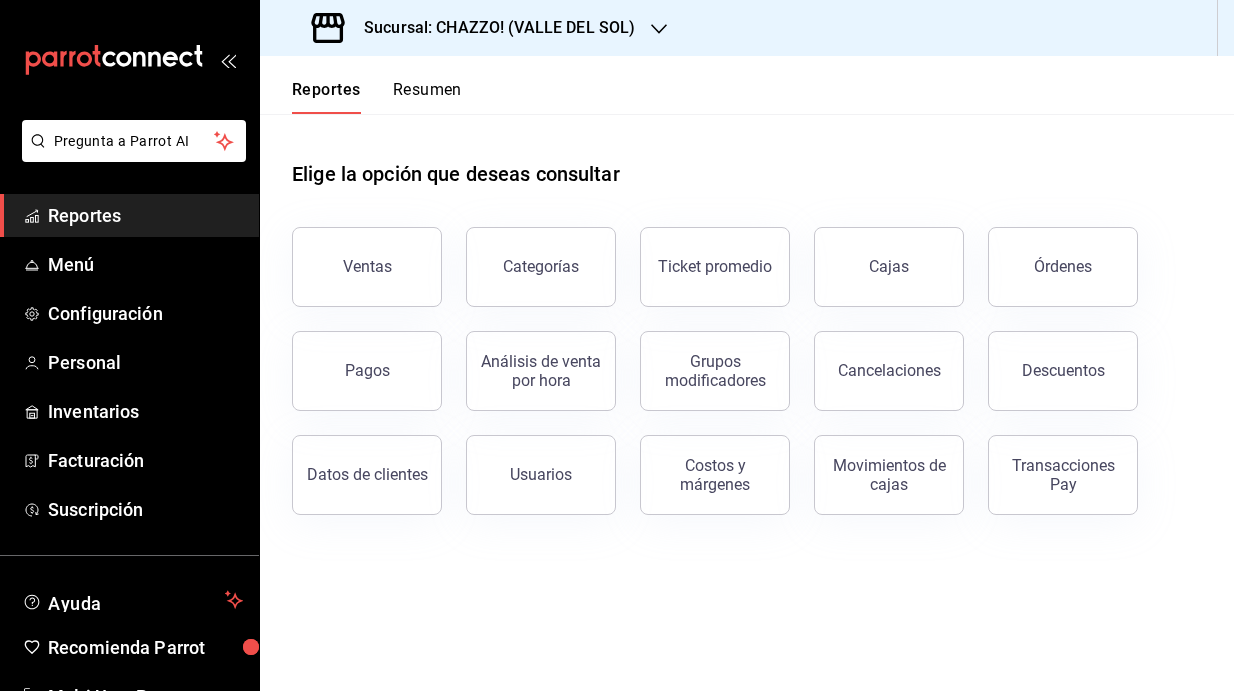 click on "Resumen" at bounding box center (427, 97) 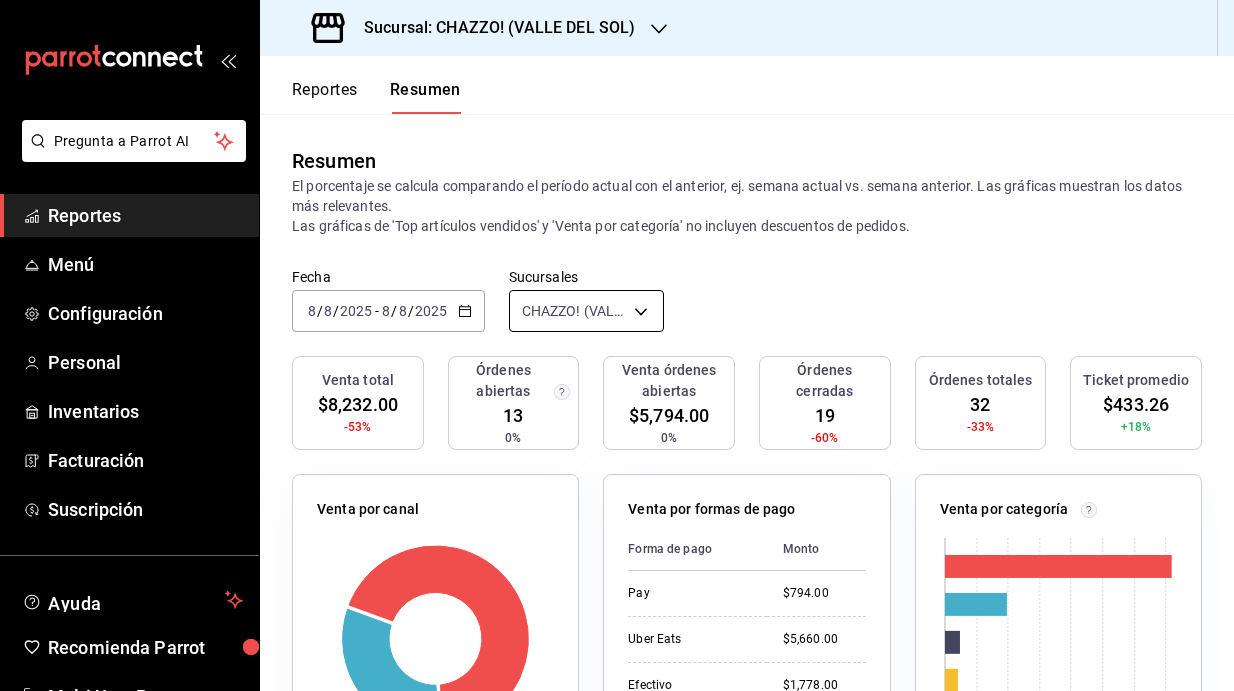 click on "Pregunta a Parrot AI Reportes   Menú   Configuración   Personal   Inventarios   Facturación   Suscripción   Ayuda Recomienda Parrot   Multi User Parrot   Sugerir nueva función   Sucursal: [LOCATION] ([LOCATION]) Reportes Resumen Resumen El porcentaje se calcula comparando el período actual con el anterior, ej. semana actual vs. semana anterior. Las gráficas muestran los datos más relevantes.  Las gráficas de 'Top artículos vendidos' y 'Venta por categoría' no incluyen descuentos de pedidos. Fecha [DATE] [DATE] - [DATE] [DATE] Sucursales [LOCATION] ([LOCATION]) [object Object] Venta total $8,232.00 -53% Órdenes abiertas 13 0% Venta órdenes abiertas $5,794.00 0% Órdenes cerradas 19 -60% Órdenes totales 32 -33% Ticket promedio $433.26 +18% Venta por canal Canal Porcentaje Monto Uber Eats 68.76% $5,660.00 Sucursal 31.24% $2,572.00 Venta por formas de pago Forma de pago Monto Pay $794.00 Uber Eats $5,660.00 Efectivo $1,778.00 Venta por categoría   0 2K 4K 6K Categoría Monto   6" at bounding box center (617, 345) 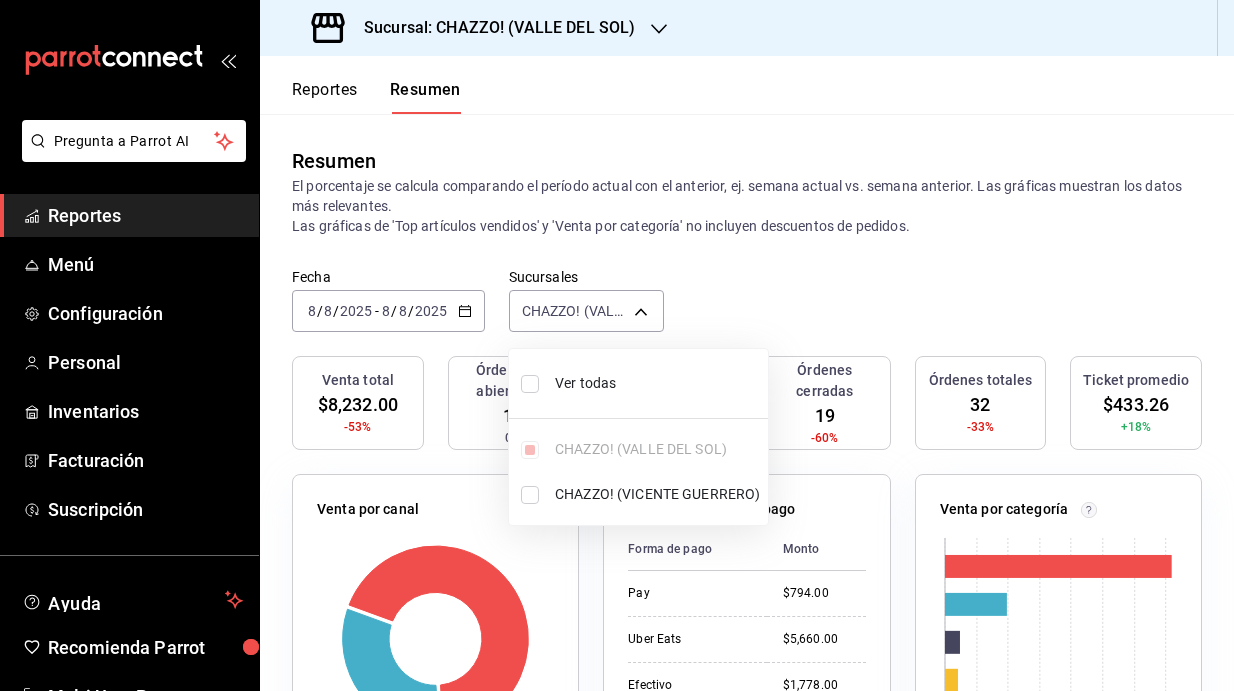 click at bounding box center (530, 384) 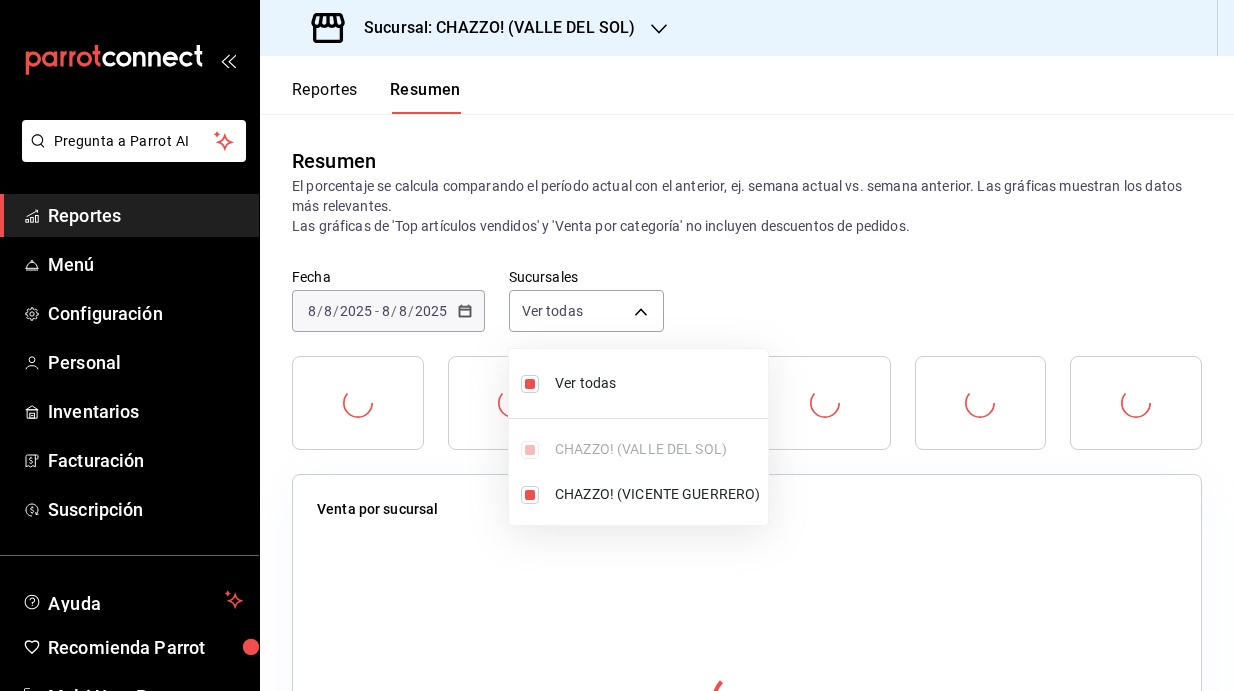 click at bounding box center [617, 345] 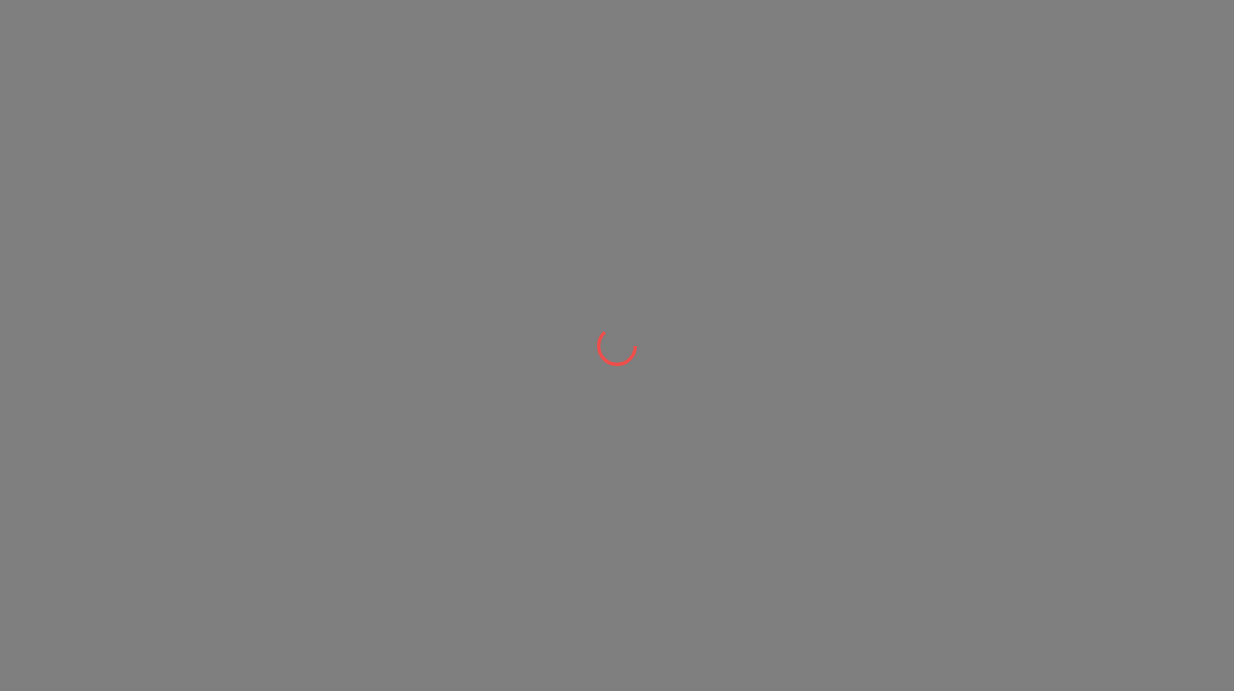 scroll, scrollTop: 0, scrollLeft: 0, axis: both 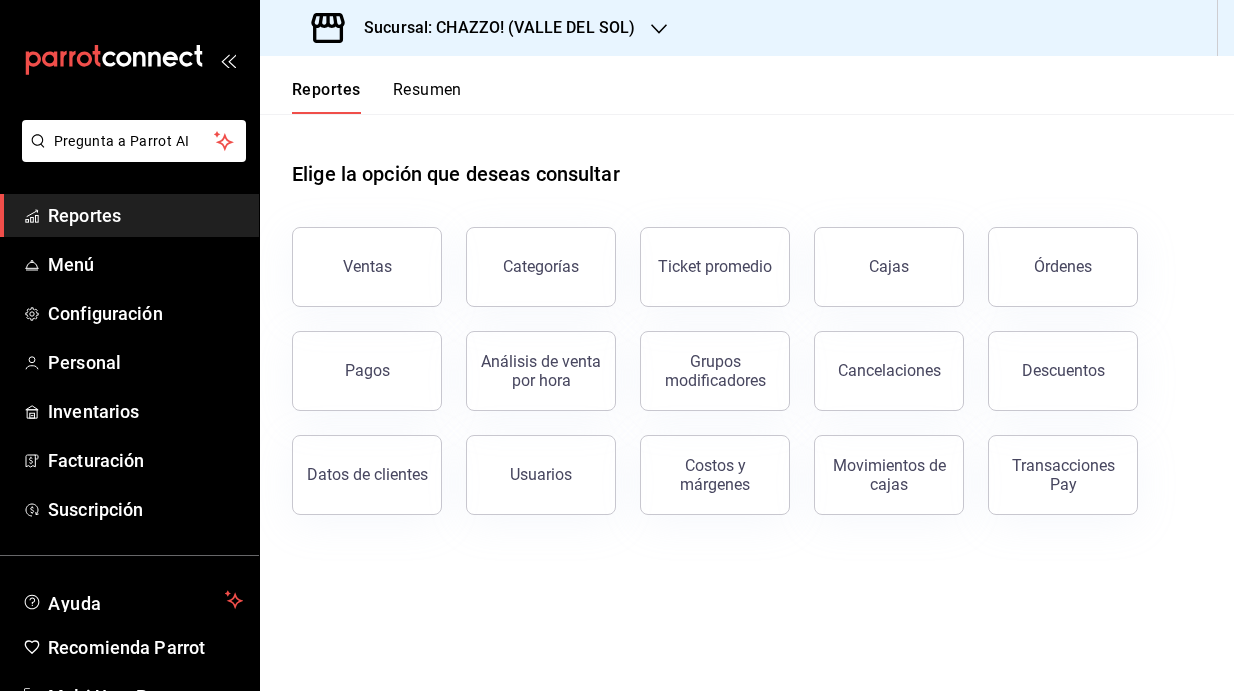 click on "Resumen" at bounding box center [427, 97] 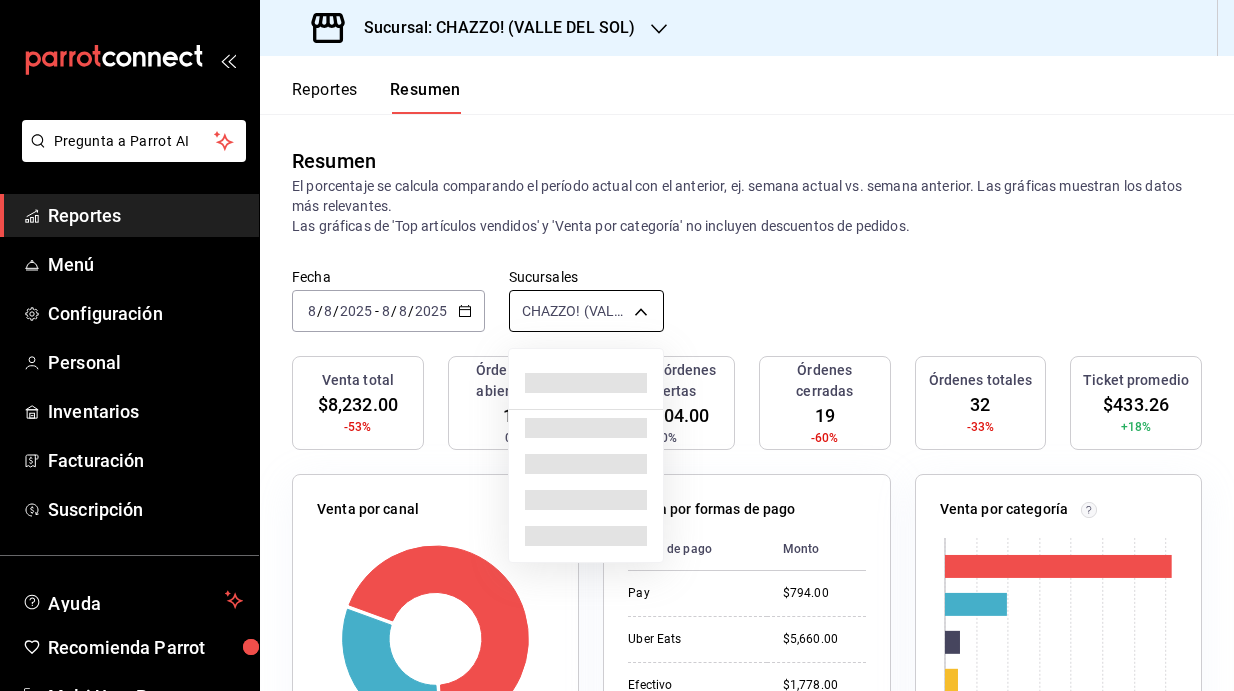 click on "Pregunta a Parrot AI Reportes   Menú   Configuración   Personal   Inventarios   Facturación   Suscripción   Ayuda Recomienda Parrot   Multi User Parrot   Sugerir nueva función   Sucursal: CHAZZO! (VALLE DEL SOL) Reportes Resumen Resumen El porcentaje se calcula comparando el período actual con el anterior, ej. semana actual vs. semana anterior. Las gráficas muestran los datos más relevantes.  Las gráficas de 'Top artículos vendidos' y 'Venta por categoría' no incluyen descuentos de pedidos. Fecha 2025-08-08 8 / 8 / 2025 - 2025-08-08 8 / 8 / 2025 Sucursales CHAZZO! (VALLE DEL SOL) [object Object] Venta total $8,232.00 -53% Órdenes abiertas 13 0% Venta órdenes abiertas $5,804.00 0% Órdenes cerradas 19 -60% Órdenes totales 32 -33% Ticket promedio $433.26 +18% Venta por canal Canal Porcentaje Monto Uber Eats 68.76% $5,660.00 Sucursal 31.24% $2,572.00 Venta por formas de pago Forma de pago Monto Pay $794.00 Uber Eats $5,660.00 Efectivo $1,778.00 Venta por categoría   0 2K 4K 6K Categoría Monto   6" at bounding box center (617, 345) 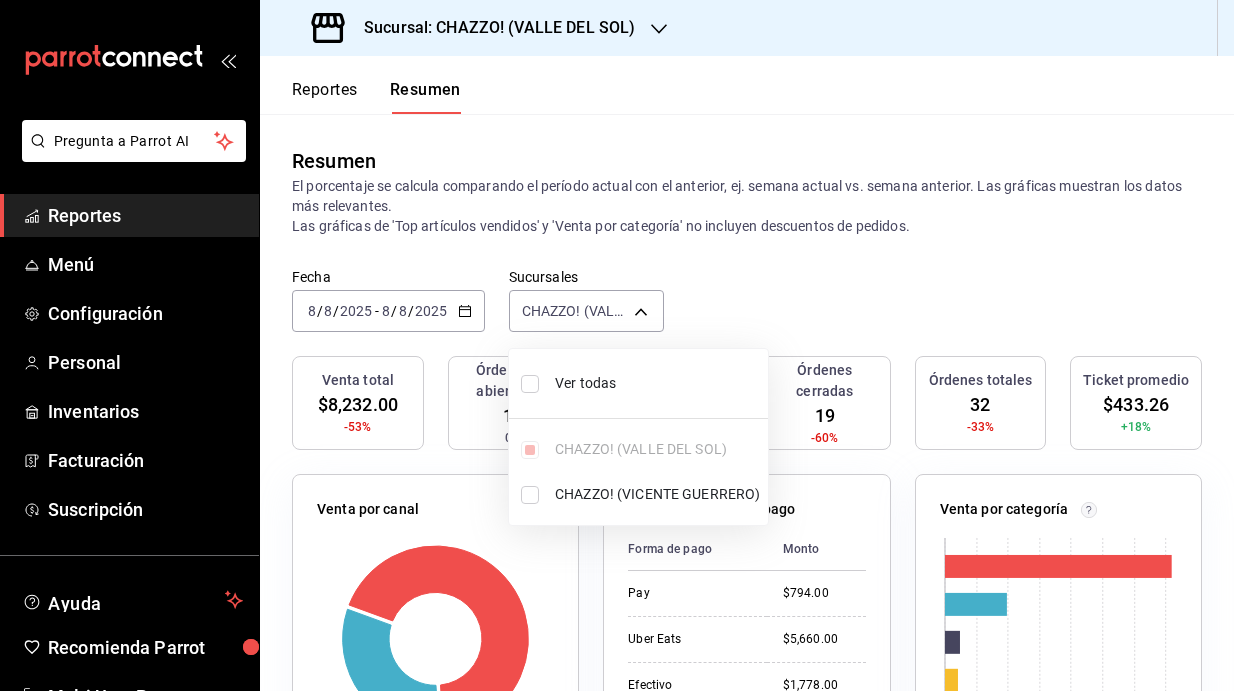 click at bounding box center [530, 384] 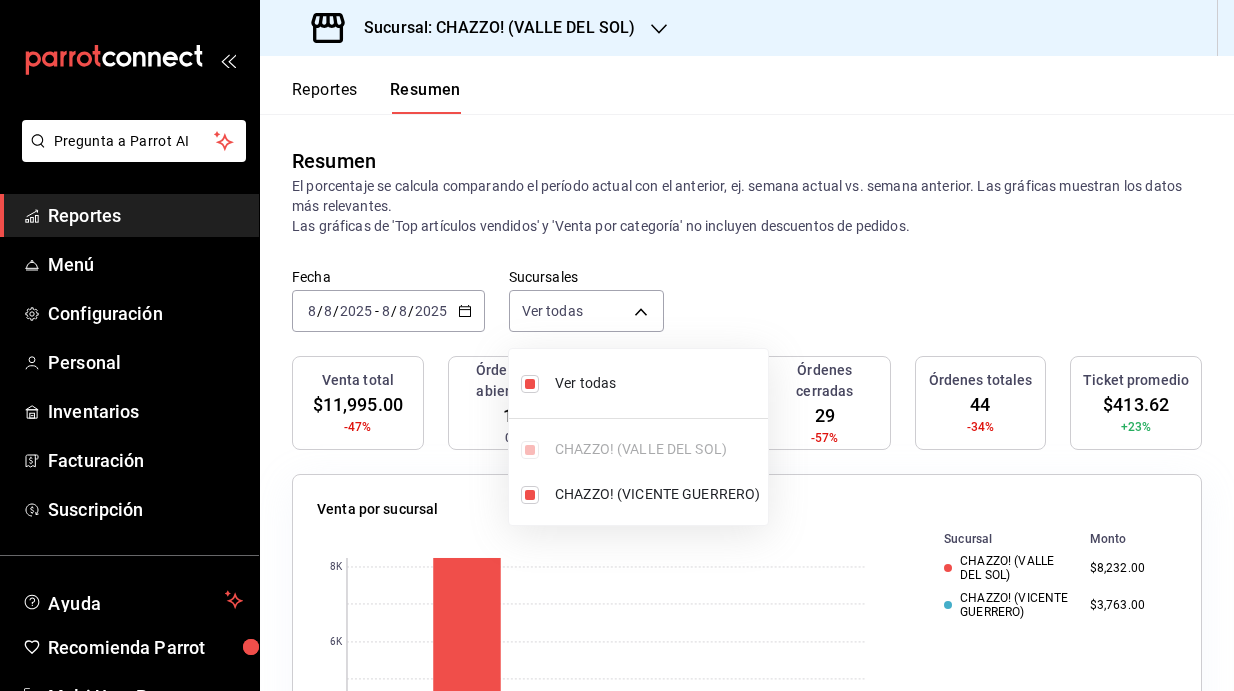click at bounding box center (617, 345) 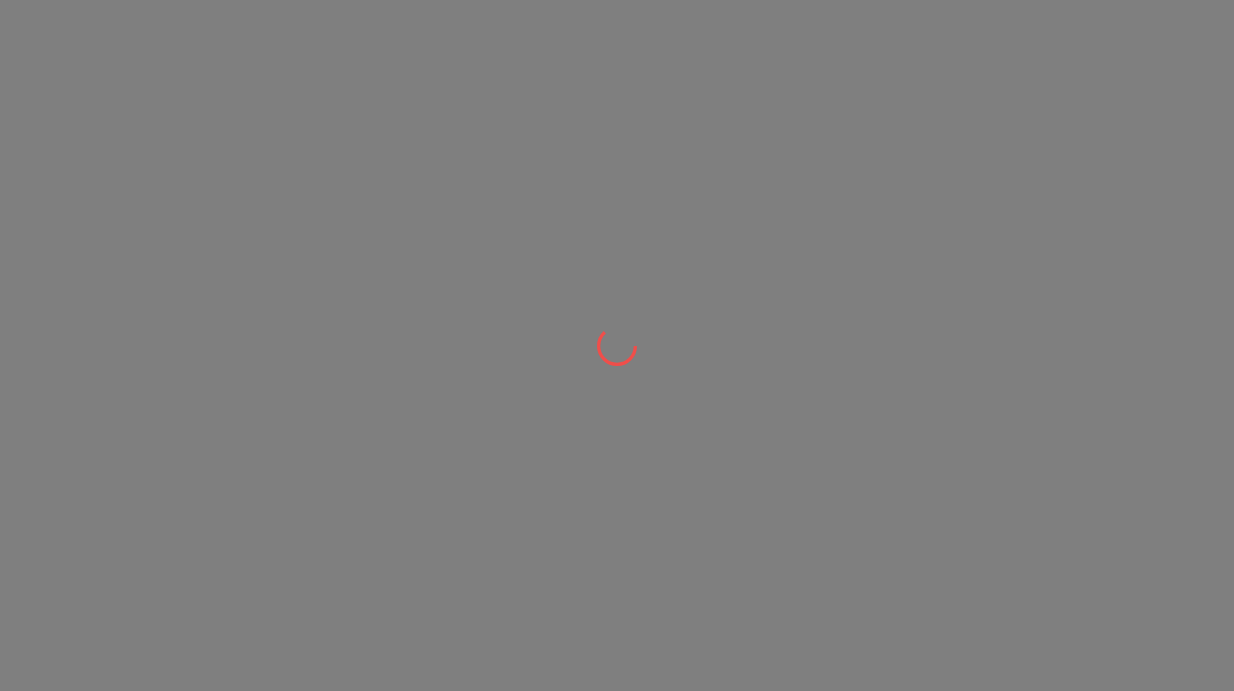 scroll, scrollTop: 0, scrollLeft: 0, axis: both 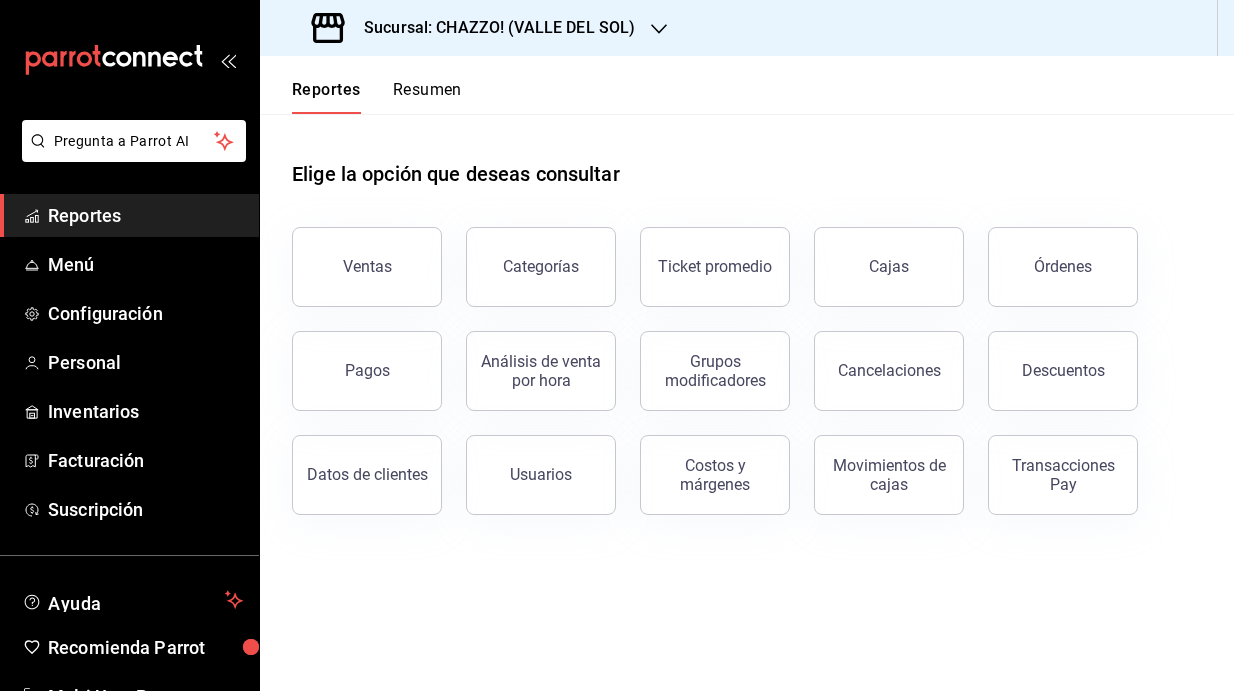 click on "Resumen" at bounding box center (427, 97) 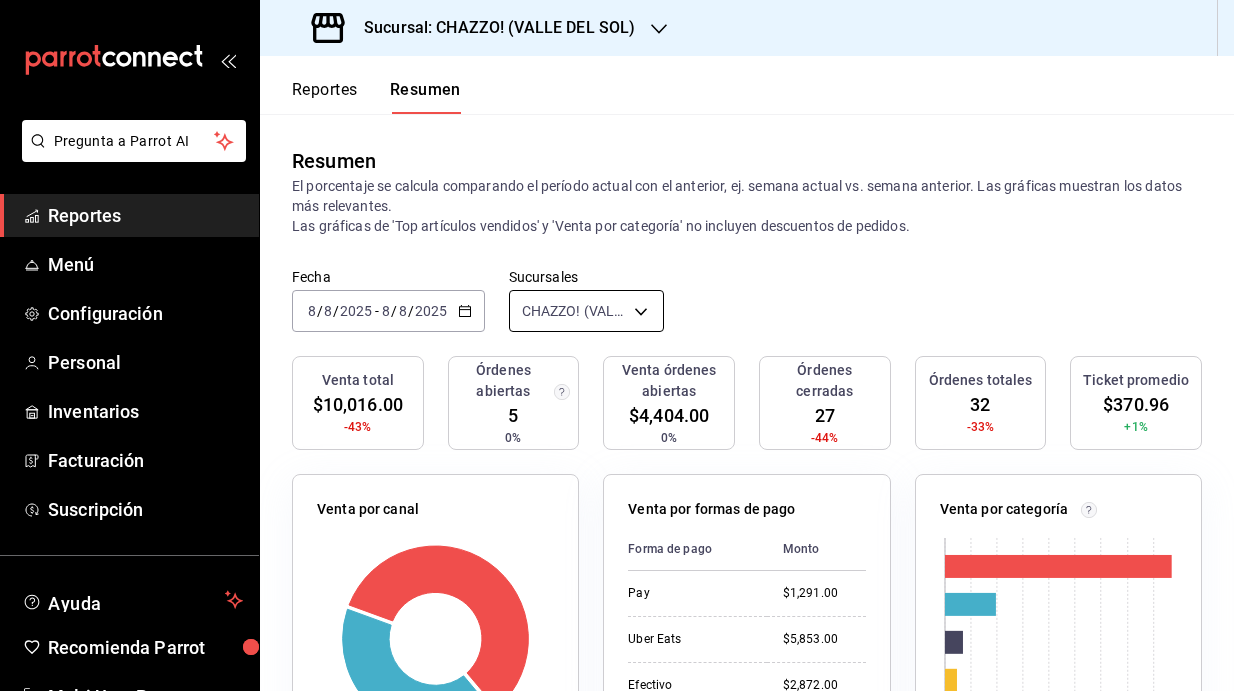 click on "Pregunta a Parrot AI Reportes   Menú   Configuración   Personal   Inventarios   Facturación   Suscripción   Ayuda Recomienda Parrot   Multi User Parrot   Sugerir nueva función   Sucursal: CHAZZO! (VALLE DEL SOL) Reportes Resumen Resumen El porcentaje se calcula comparando el período actual con el anterior, ej. semana actual vs. semana anterior. Las gráficas muestran los datos más relevantes.  Las gráficas de 'Top artículos vendidos' y 'Venta por categoría' no incluyen descuentos de pedidos. Fecha 2025-08-08 8 / 8 / 2025 - 2025-08-08 8 / 8 / 2025 Sucursales CHAZZO! (VALLE DEL SOL) [object Object] Venta total $10,016.00 -43% Órdenes abiertas 5 0% Venta órdenes abiertas $4,404.00 0% Órdenes cerradas 27 -44% Órdenes totales 32 -33% Ticket promedio $370.96 +1% Venta por canal Canal Porcentaje Monto Uber Eats 58.44% $5,853.00 Sucursal 41.56% $4,163.00 Venta por formas de pago Forma de pago Monto Pay $1,291.00 Uber Eats $5,853.00 Efectivo $2,872.00 Venta por categoría   0 2K 4K 6K 8K Categoría Monto" at bounding box center [617, 345] 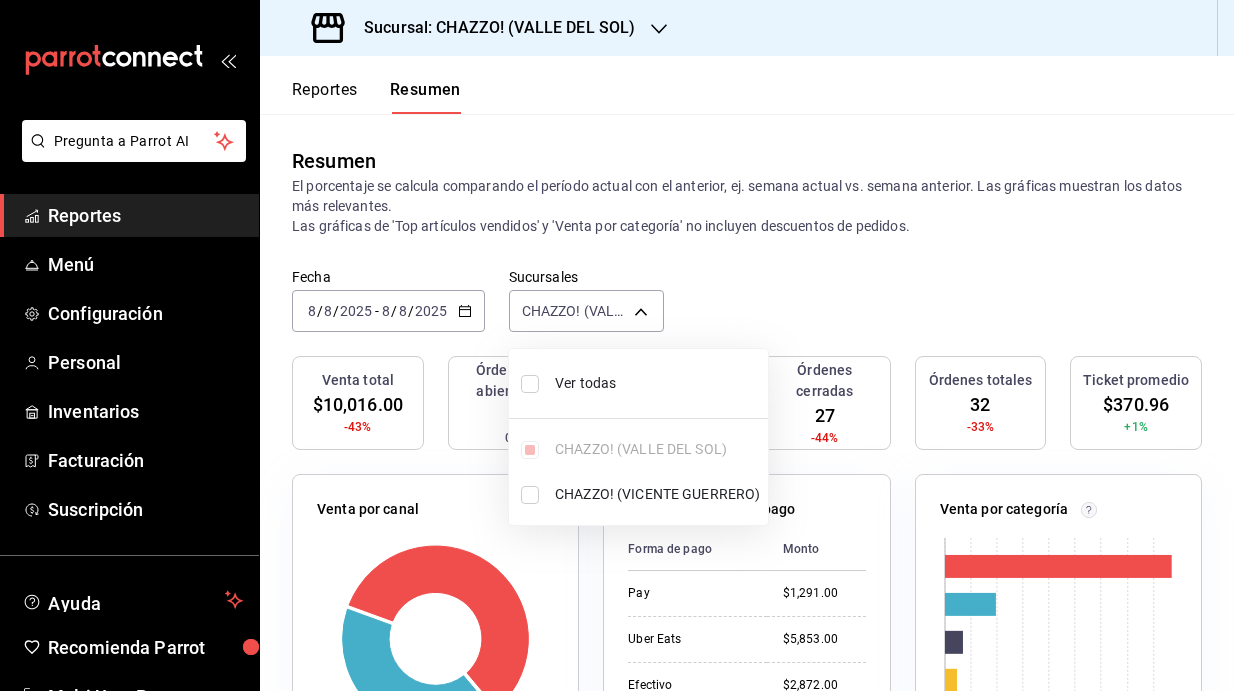 click on "Ver todas" at bounding box center (638, 383) 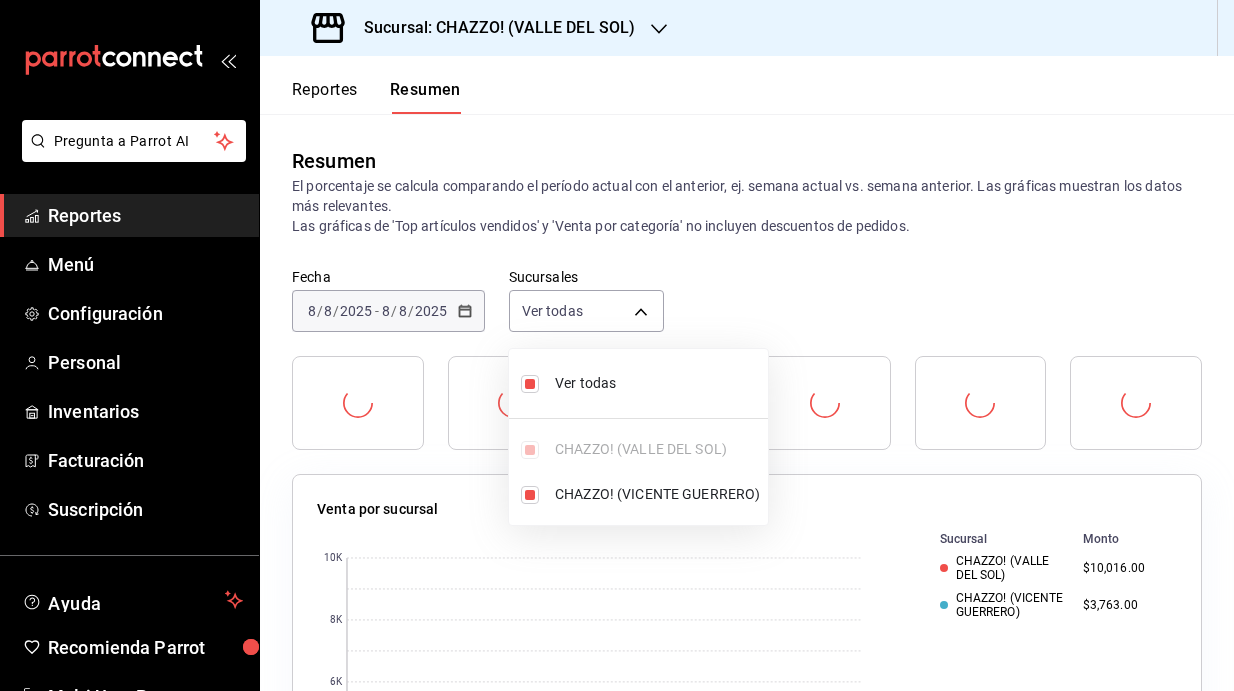 click at bounding box center [617, 345] 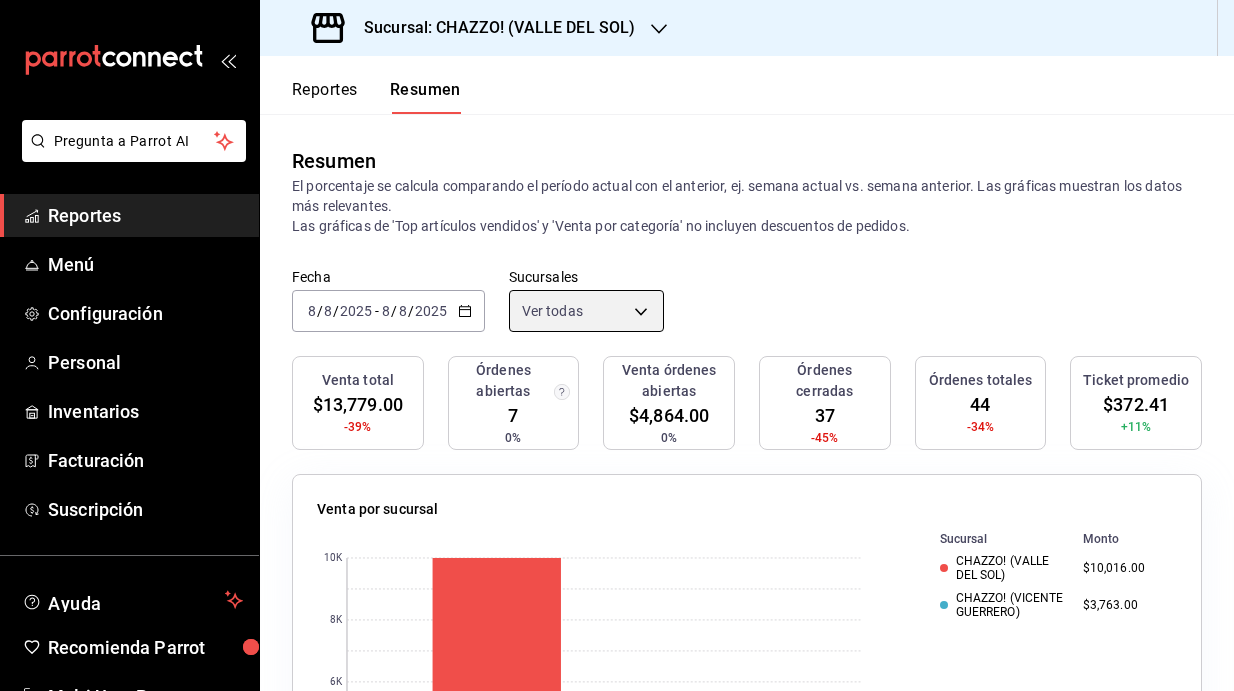 scroll, scrollTop: 65, scrollLeft: 0, axis: vertical 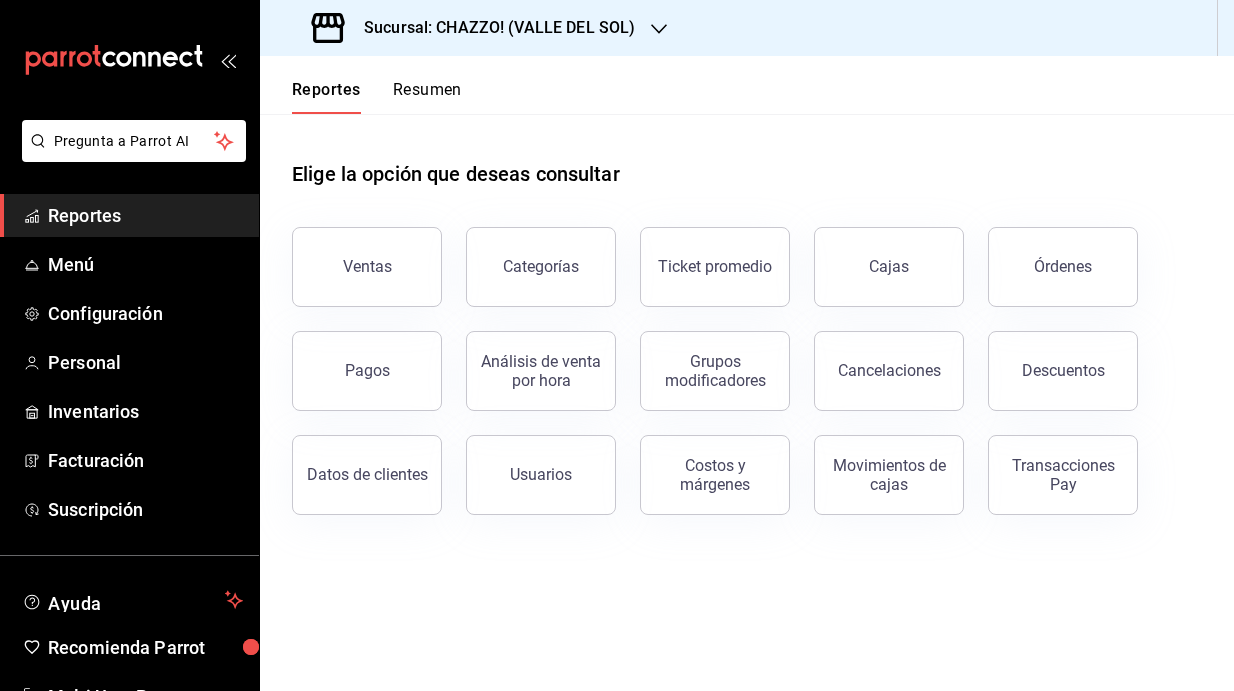 click on "Resumen" at bounding box center (427, 97) 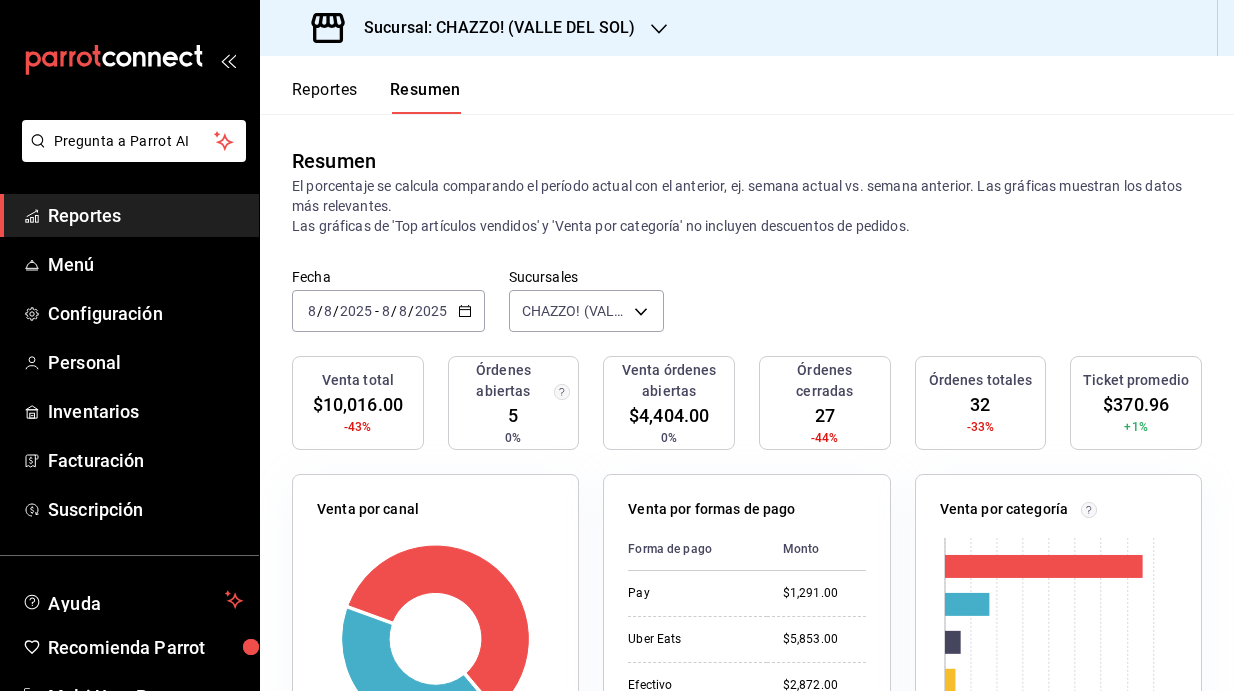 click on "2025-08-08 8 / 8 / 2025 - 2025-08-08 8 / 8 / 2025" at bounding box center [388, 311] 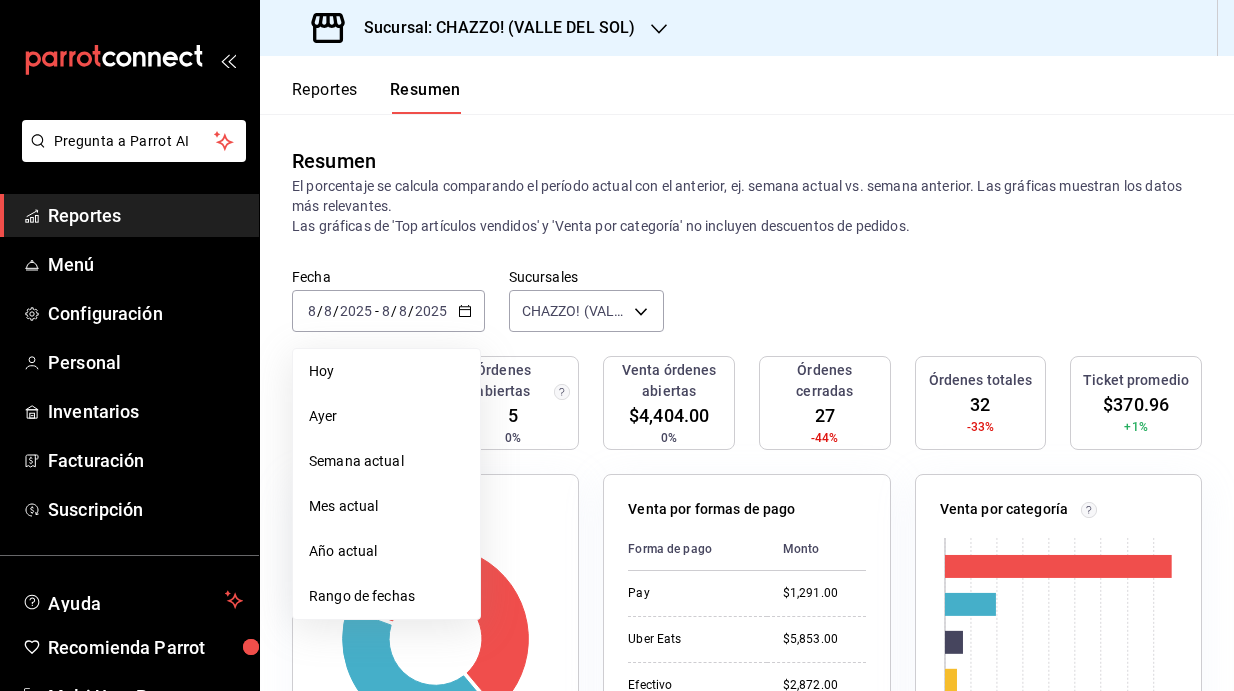 click on "Resumen El porcentaje se calcula comparando el período actual con el anterior, ej. semana actual vs. semana anterior. Las gráficas muestran los datos más relevantes.  Las gráficas de 'Top artículos vendidos' y 'Venta por categoría' no incluyen descuentos de pedidos." at bounding box center [747, 191] 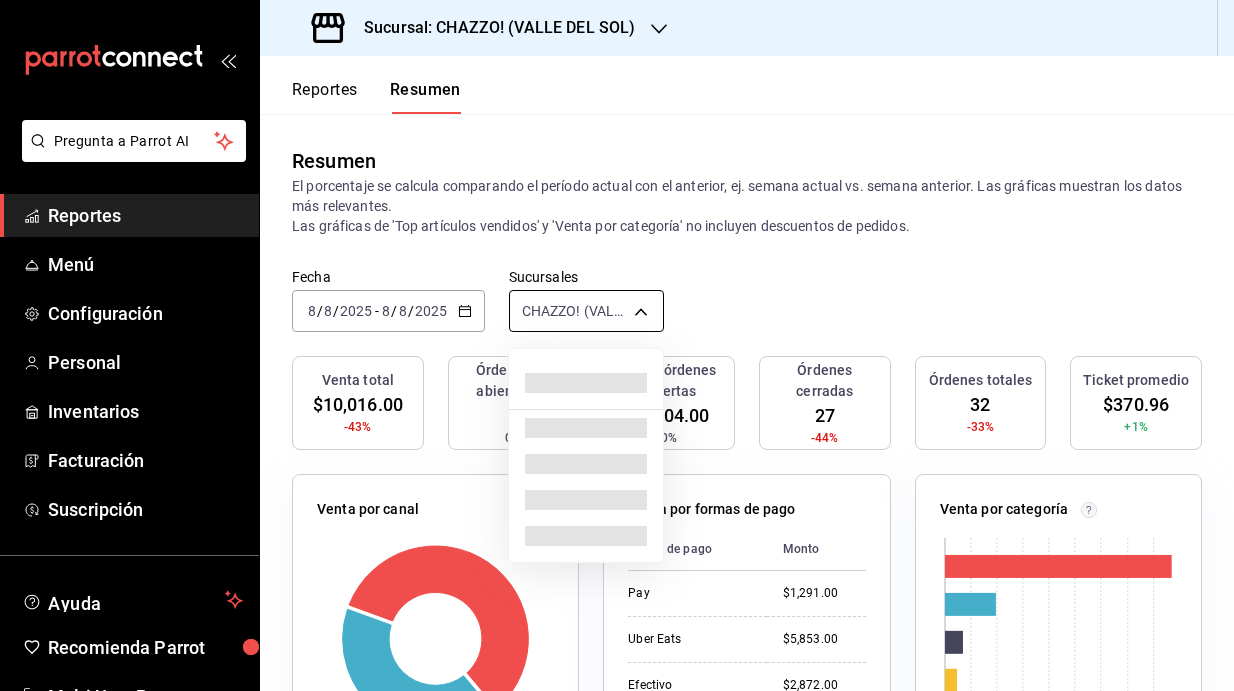 click on "Pregunta a Parrot AI Reportes   Menú   Configuración   Personal   Inventarios   Facturación   Suscripción   Ayuda Recomienda Parrot   Multi User Parrot   Sugerir nueva función   Sucursal: [SUCURSAL] (VALLE DEL SOL) Reportes Resumen Resumen El porcentaje se calcula comparando el período actual con el anterior, ej. semana actual vs. semana anterior. Las gráficas muestran los datos más relevantes.  Las gráficas de 'Top artículos vendidos' y 'Venta por categoría' no incluyen descuentos de pedidos. Fecha [DATE] [DATE] - [DATE] [DATE] Sucursales [SUCURSAL] (VALLE DEL SOL) [object Object] Venta total $10,016.00 -43% Órdenes abiertas 5 0% Venta órdenes abiertas $4,404.00 0% Órdenes cerradas 27 -44% Órdenes totales 32 -33% Ticket promedio $370.96 +1% Venta por canal Canal Porcentaje Monto Uber Eats 58.44% $5,853.00 Sucursal 41.56% $4,163.00 Venta por formas de pago Forma de pago Monto Pay $1,291.00 Uber Eats $5,853.00 Efectivo $2,872.00 Venta por categoría   0 2K 4K 6K 8K Categoría Monto" at bounding box center [617, 345] 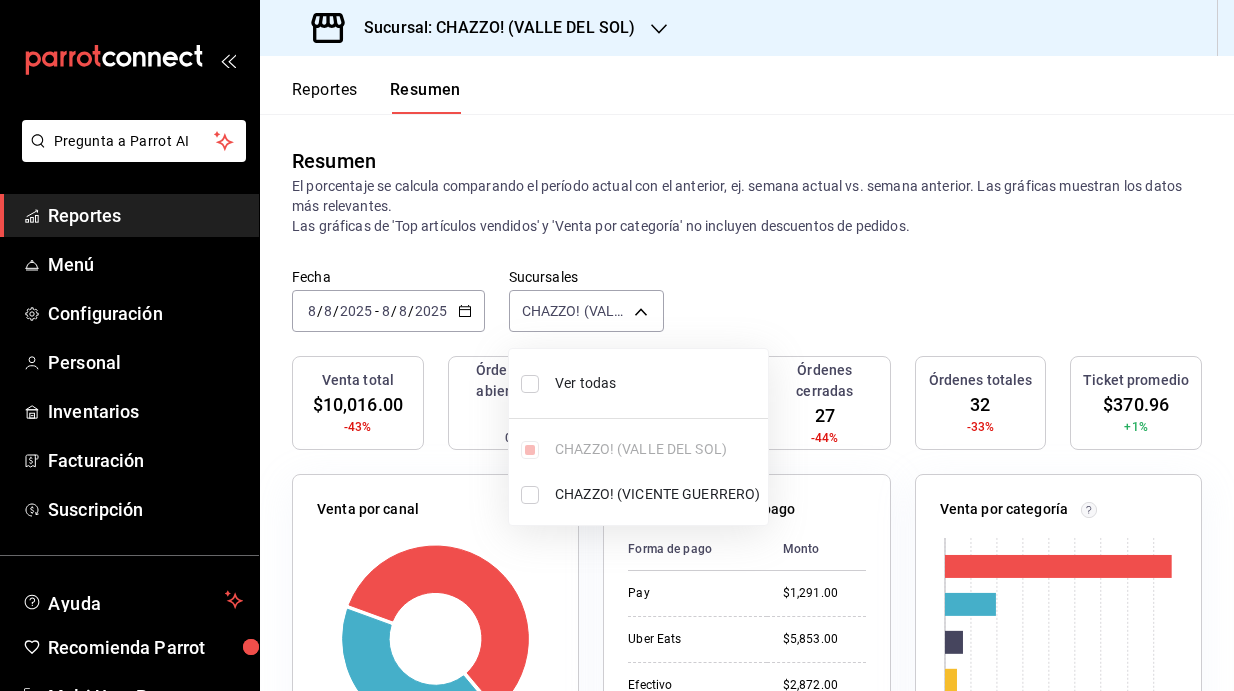 click at bounding box center [530, 384] 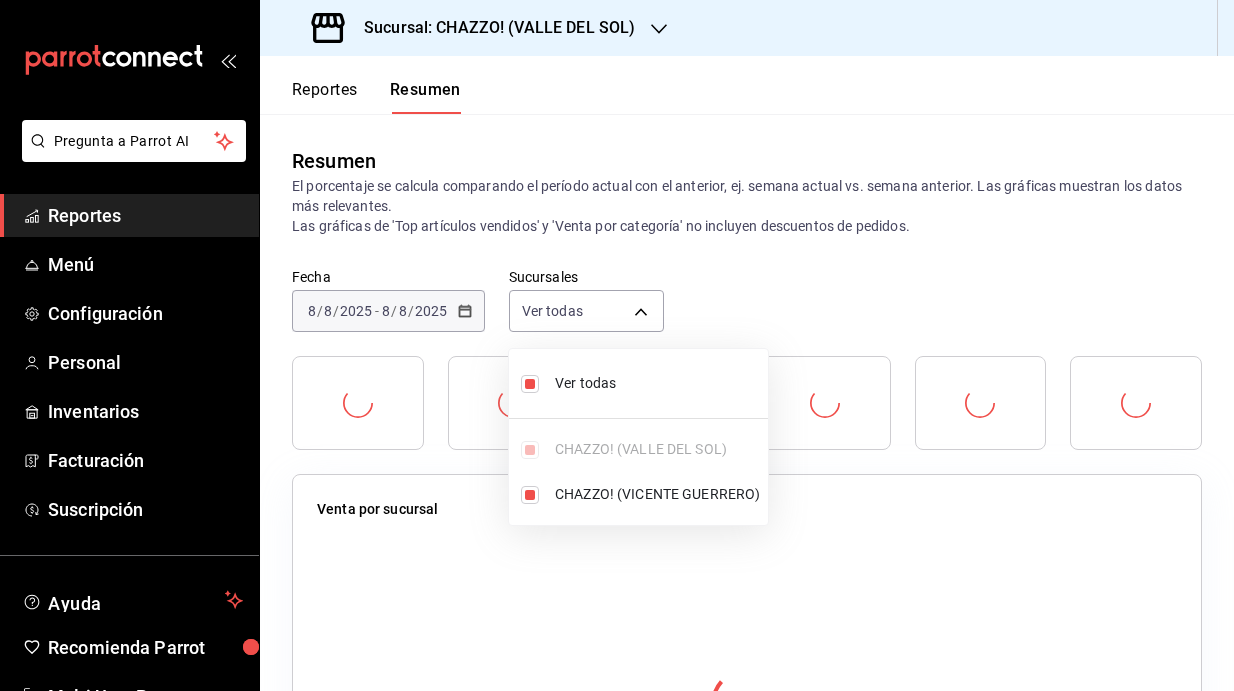 click at bounding box center [617, 345] 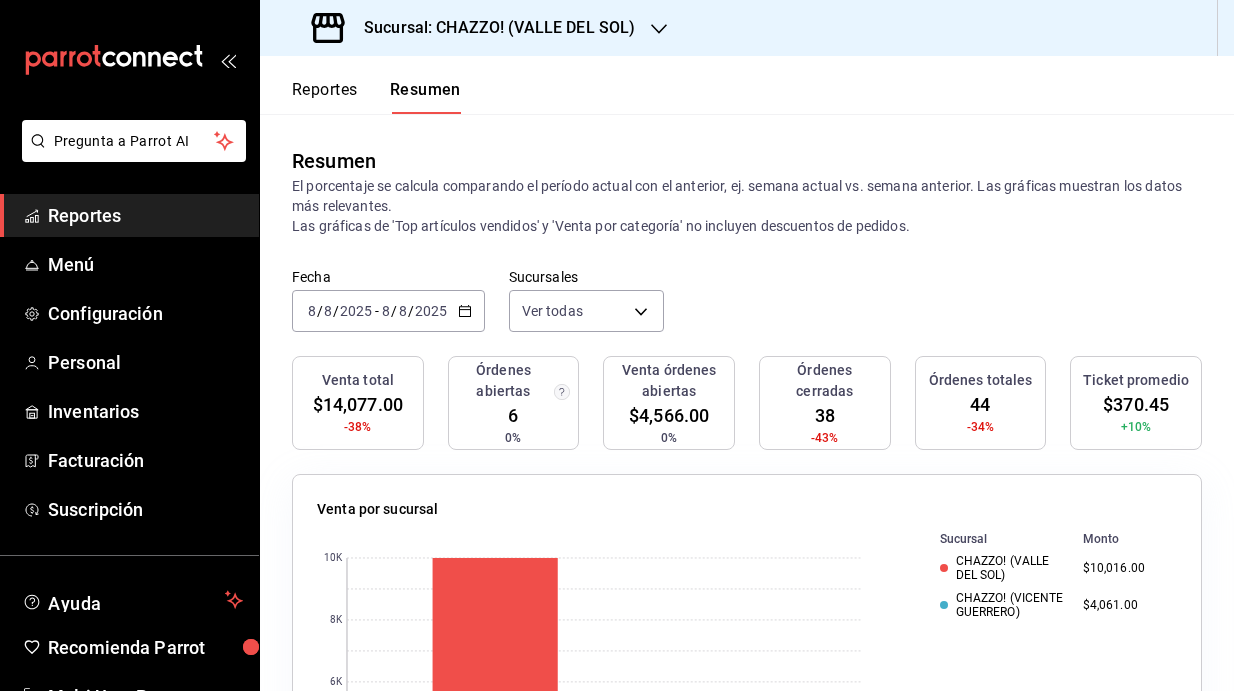 click on "2025-08-08 8 / 8 / 2025 - 2025-08-08 8 / 8 / 2025" at bounding box center (388, 311) 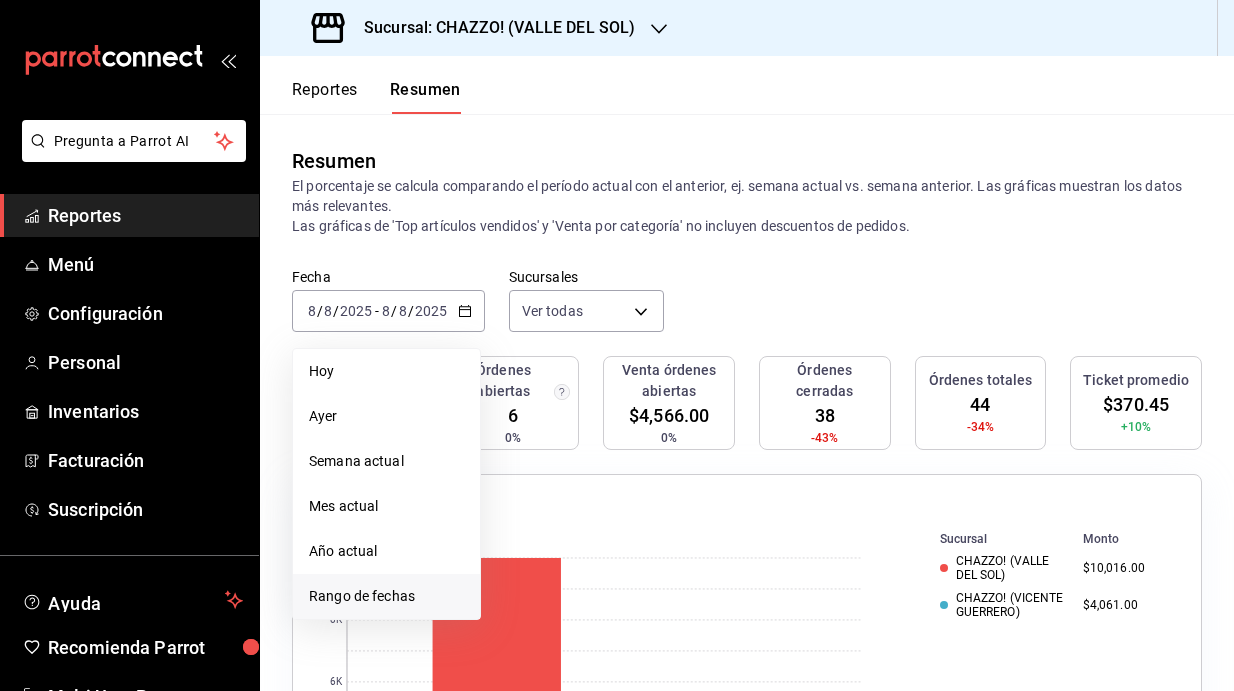click on "Rango de fechas" at bounding box center (386, 596) 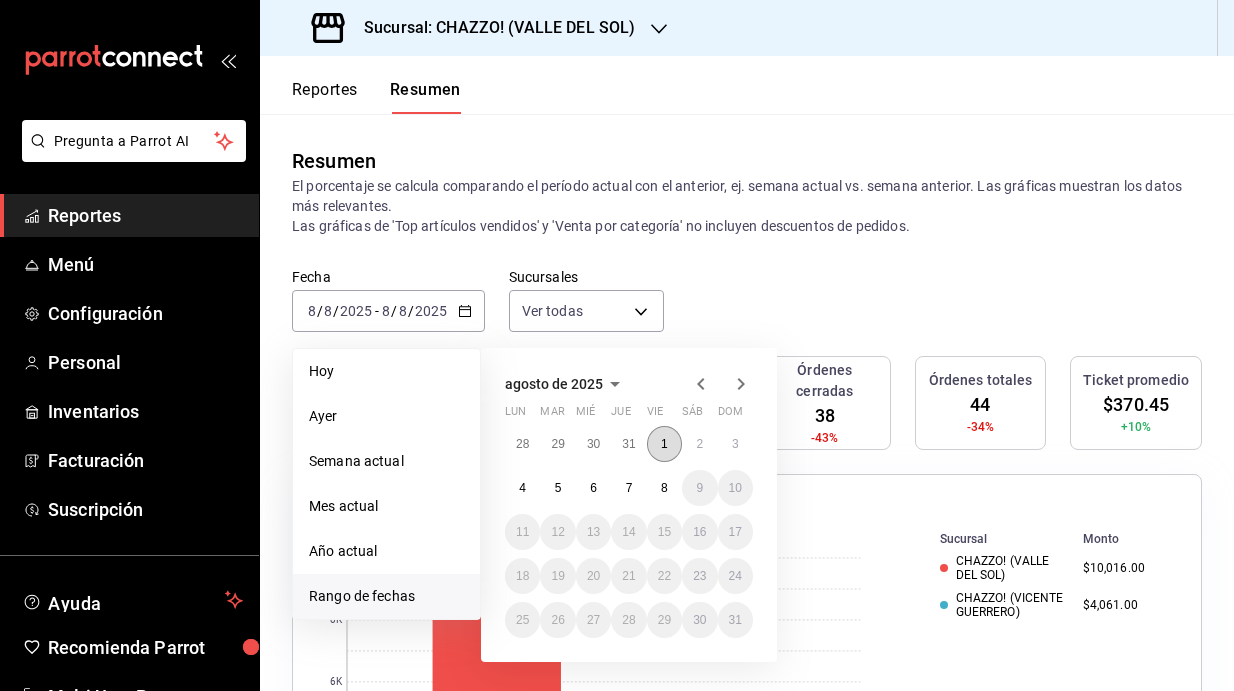 click on "1" at bounding box center (664, 444) 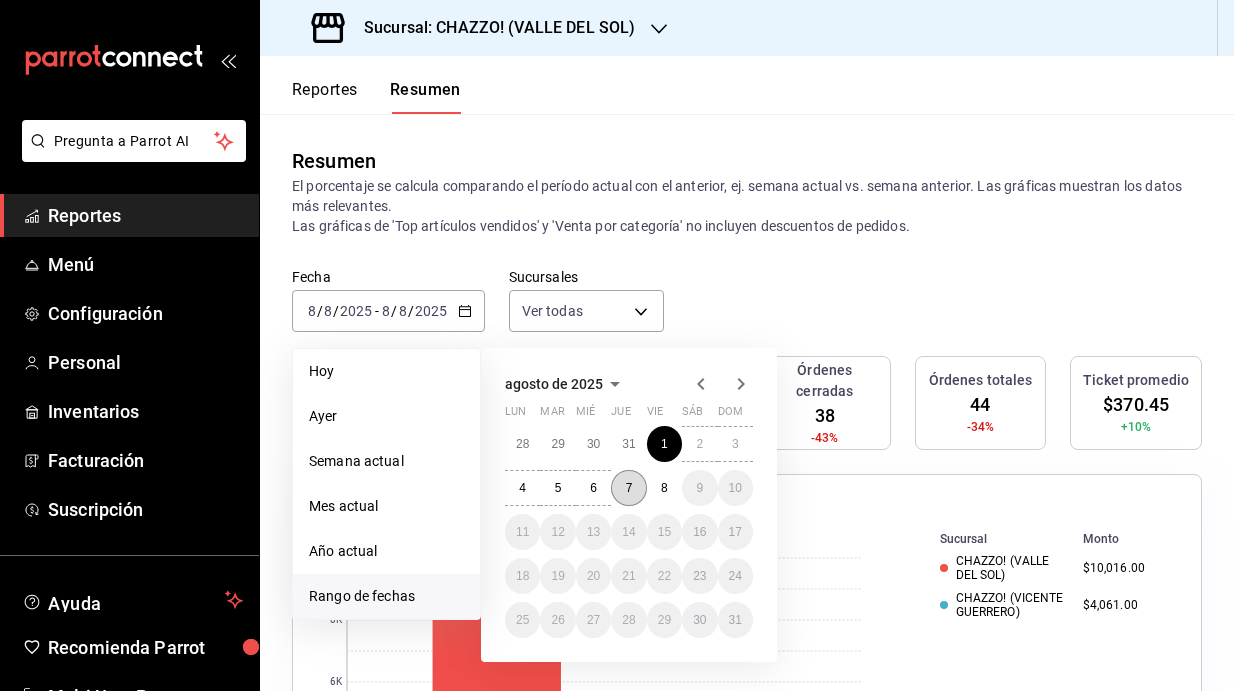 click on "7" at bounding box center (628, 488) 